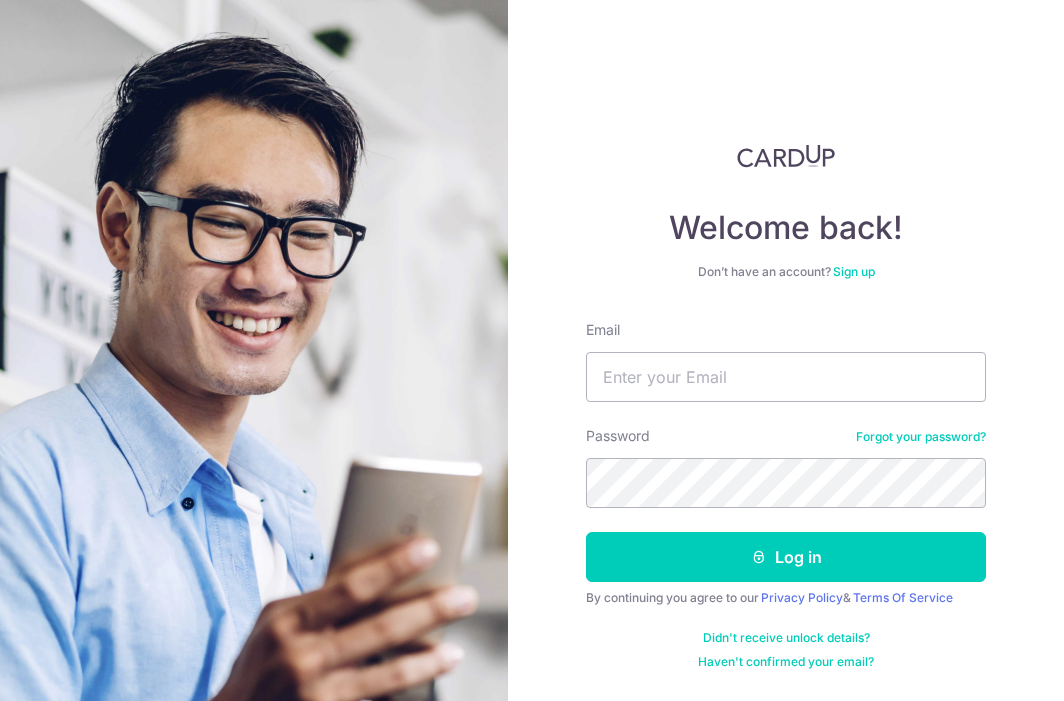 scroll, scrollTop: 0, scrollLeft: 0, axis: both 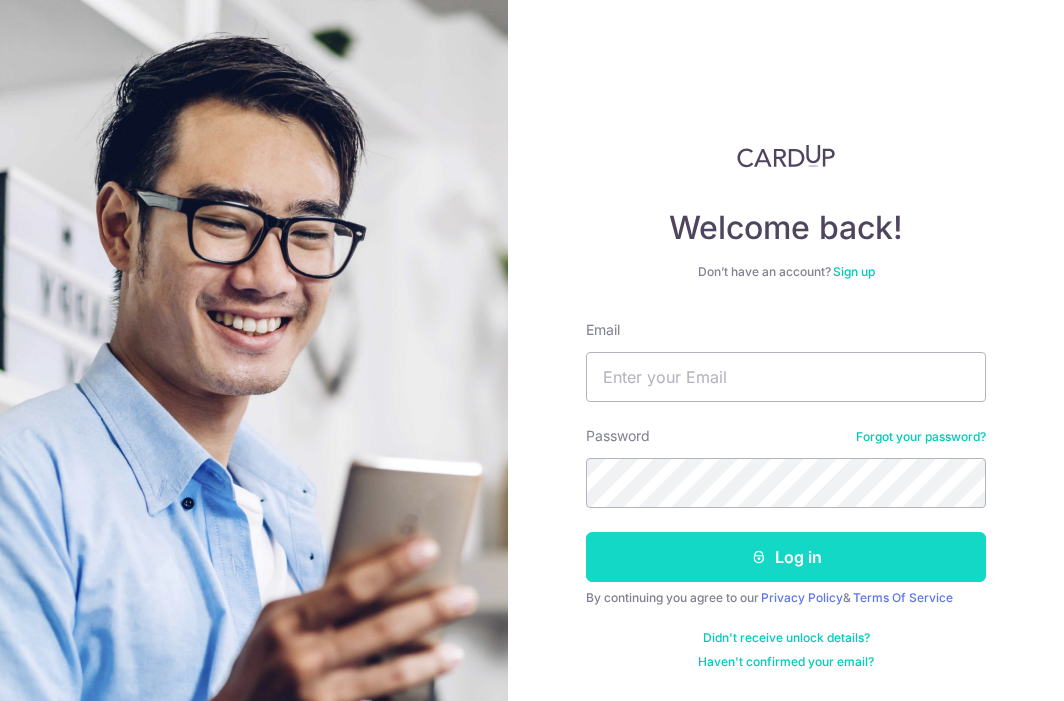 click on "Log in" at bounding box center (786, 557) 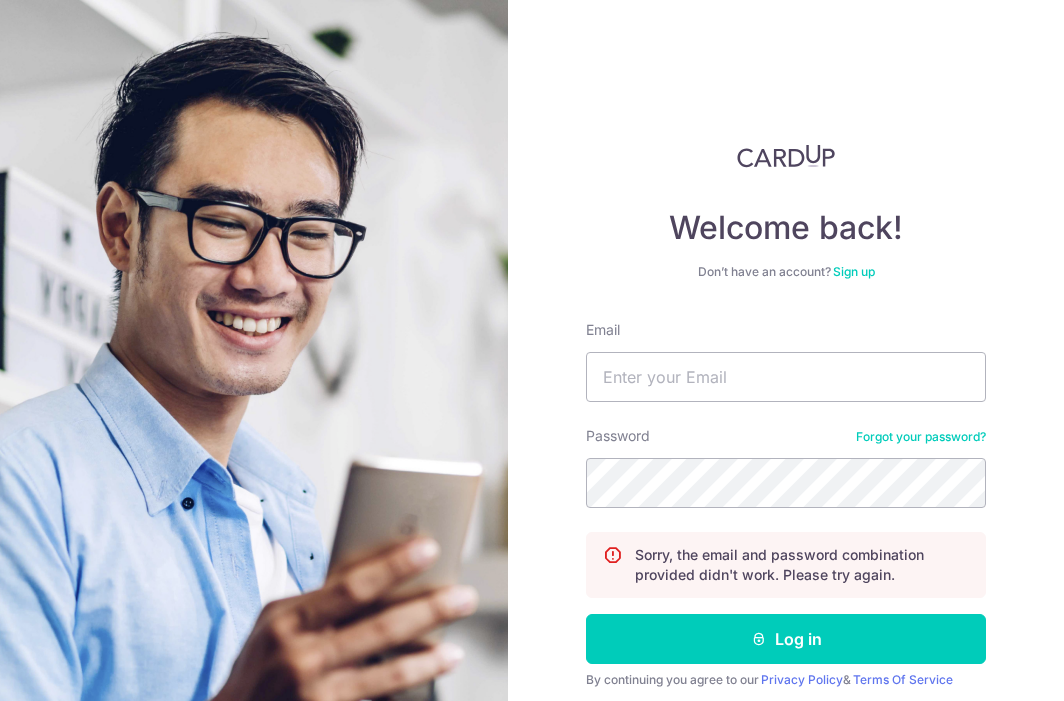 scroll, scrollTop: 0, scrollLeft: 0, axis: both 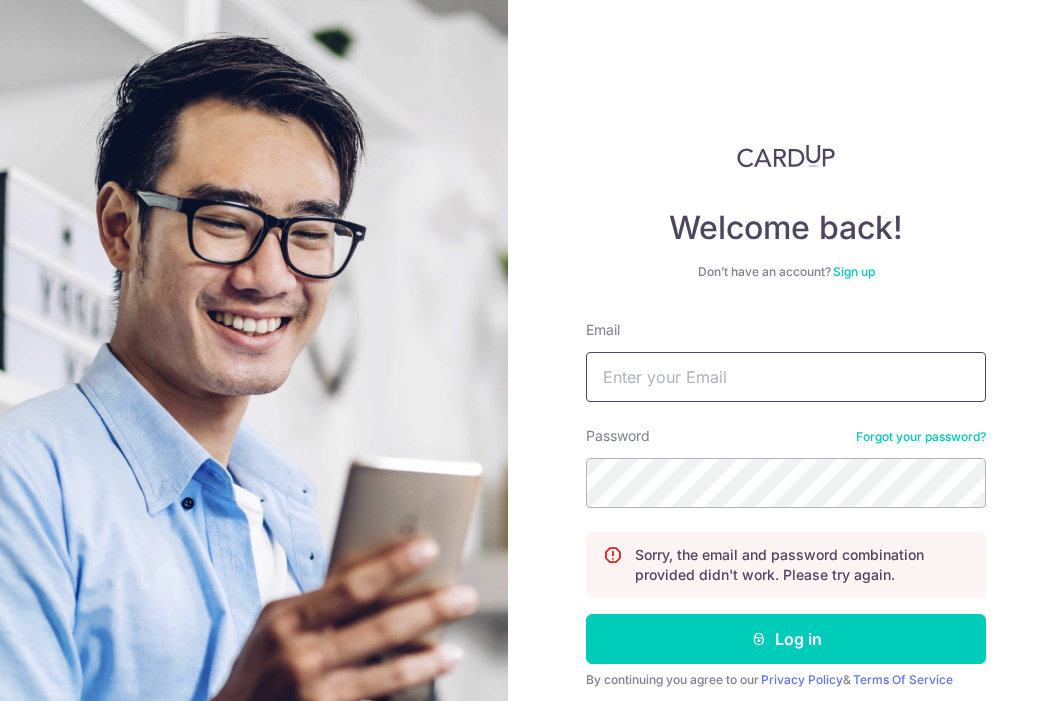 click on "Email" at bounding box center [786, 377] 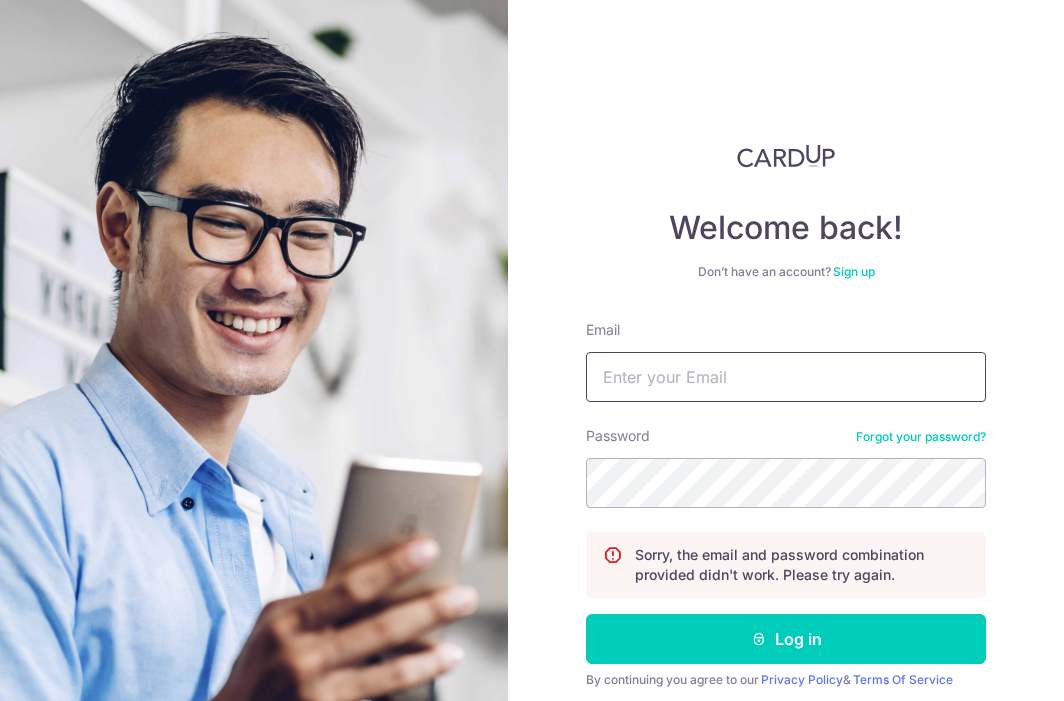 type on "candyagnes@gmail.com" 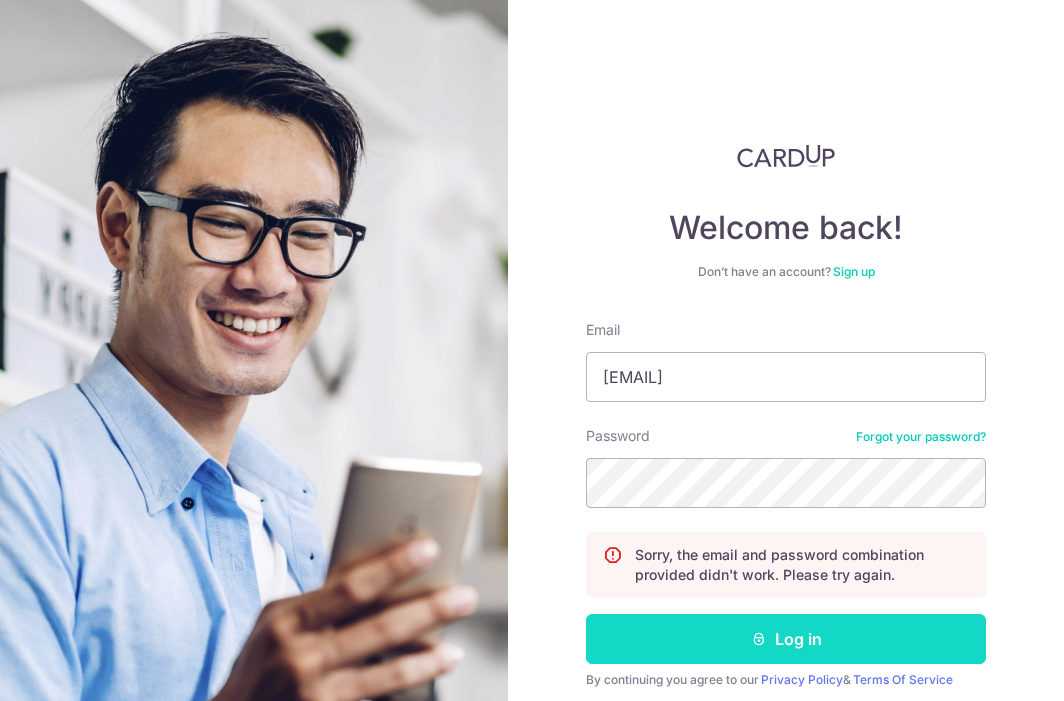 click on "Log in" at bounding box center (786, 639) 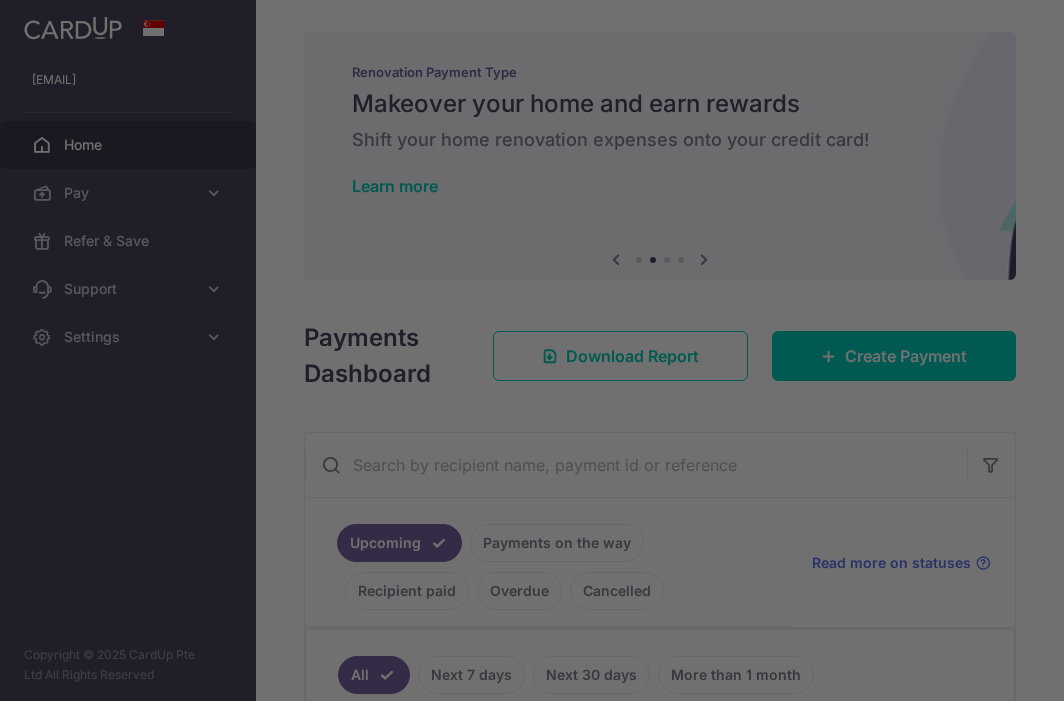 scroll, scrollTop: 0, scrollLeft: 0, axis: both 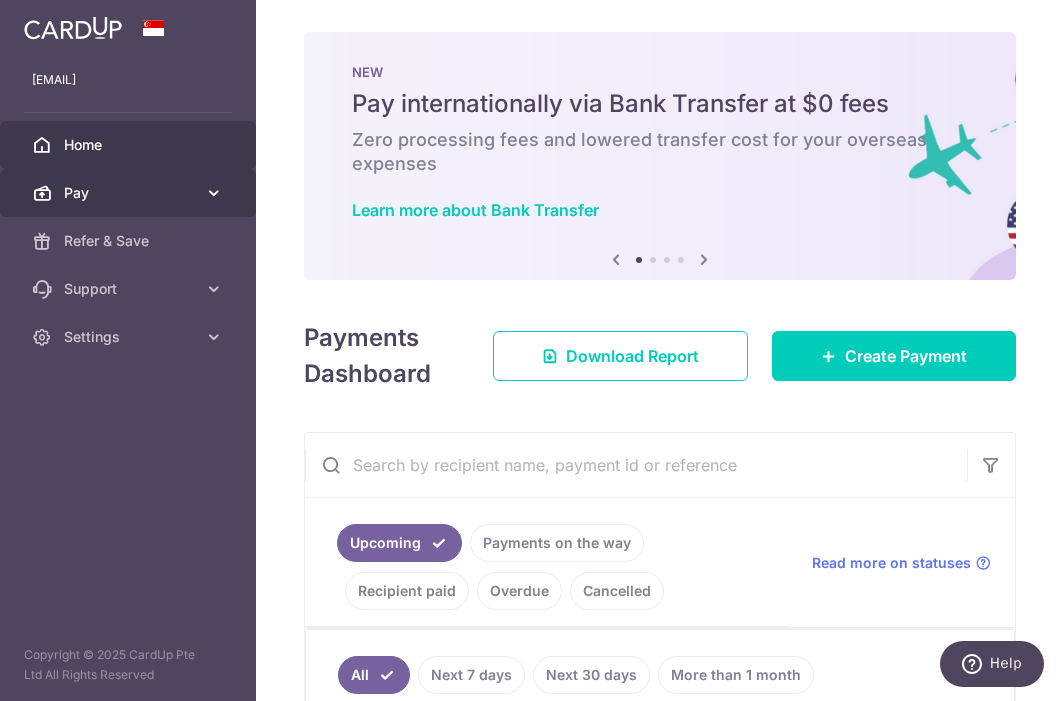 click on "Pay" at bounding box center [130, 193] 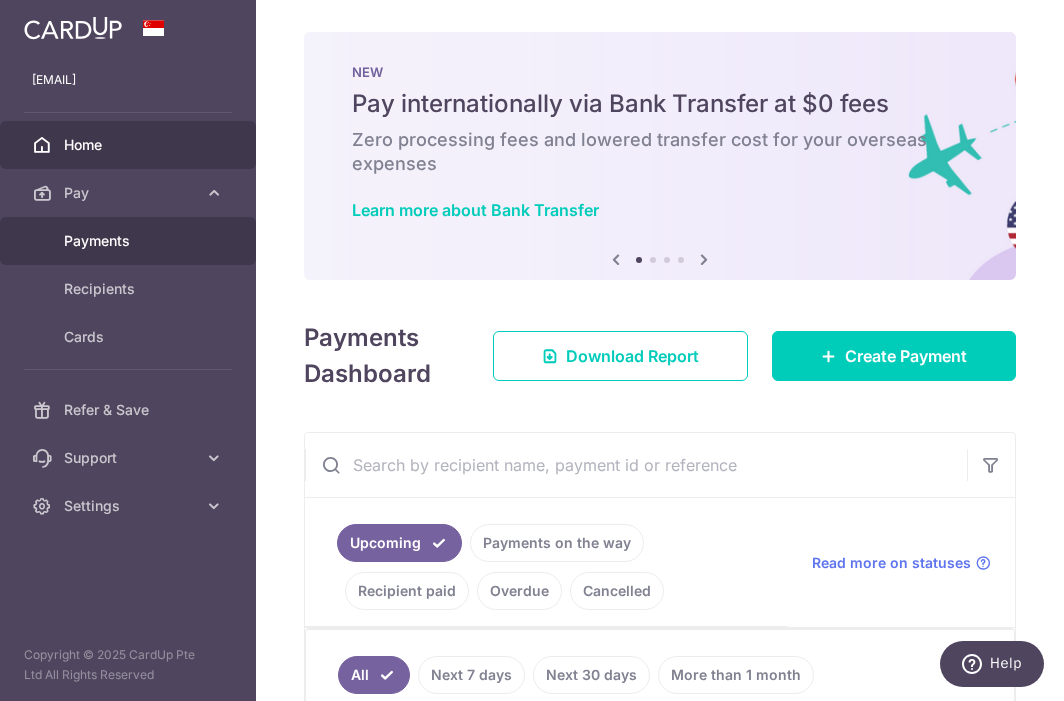 click on "Payments" at bounding box center [130, 241] 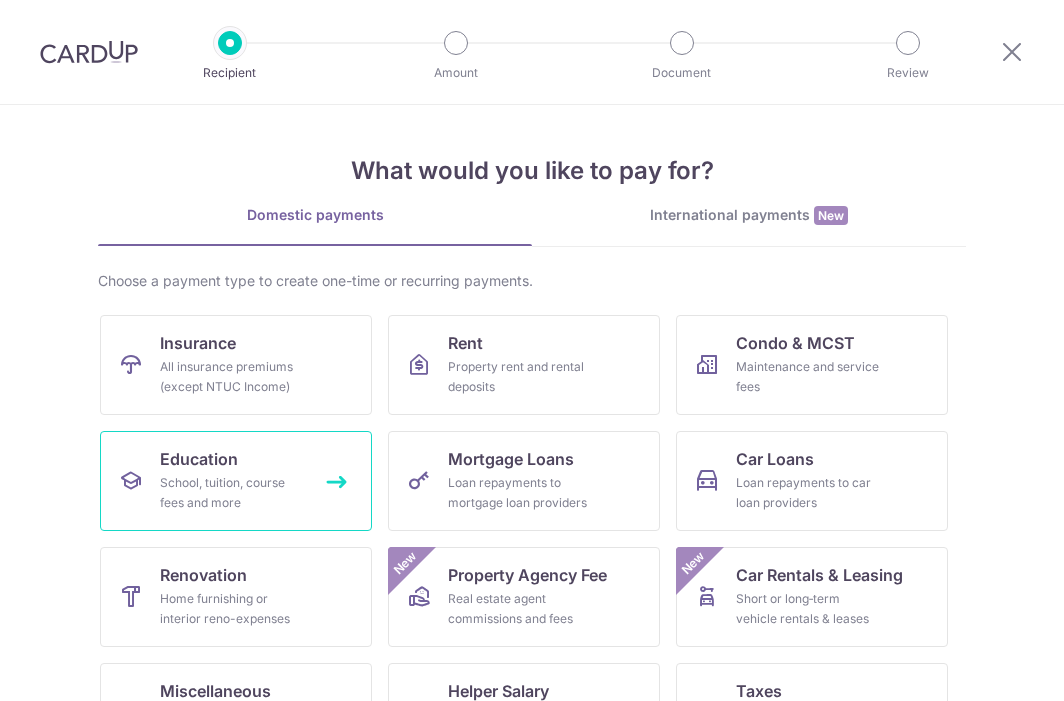 scroll, scrollTop: 0, scrollLeft: 0, axis: both 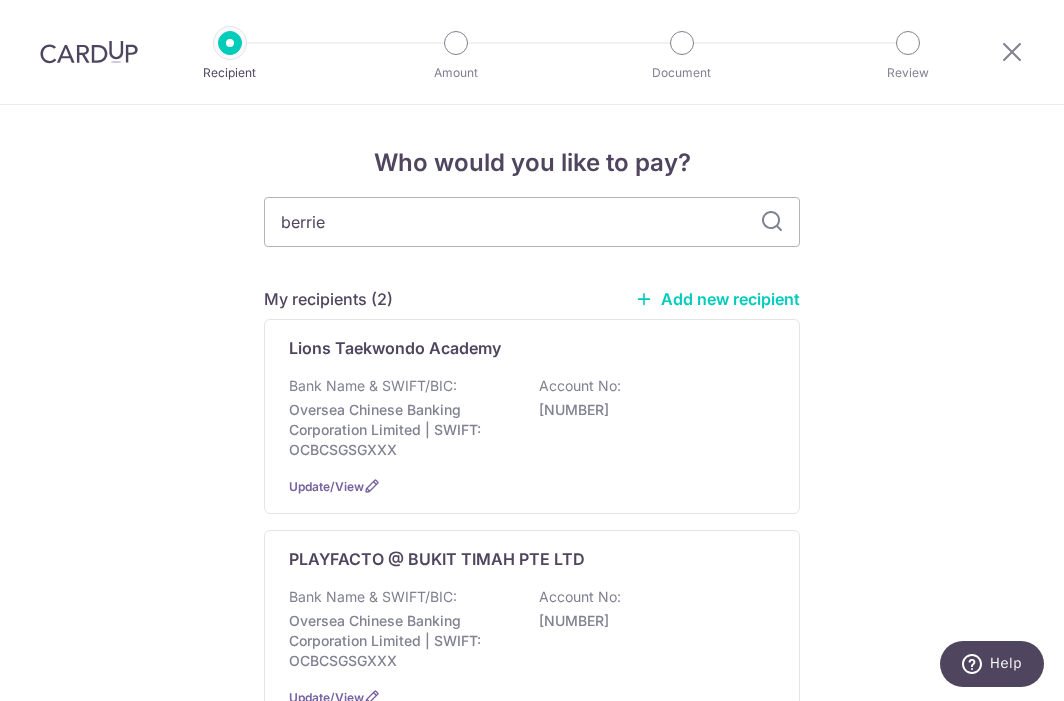 type on "berries" 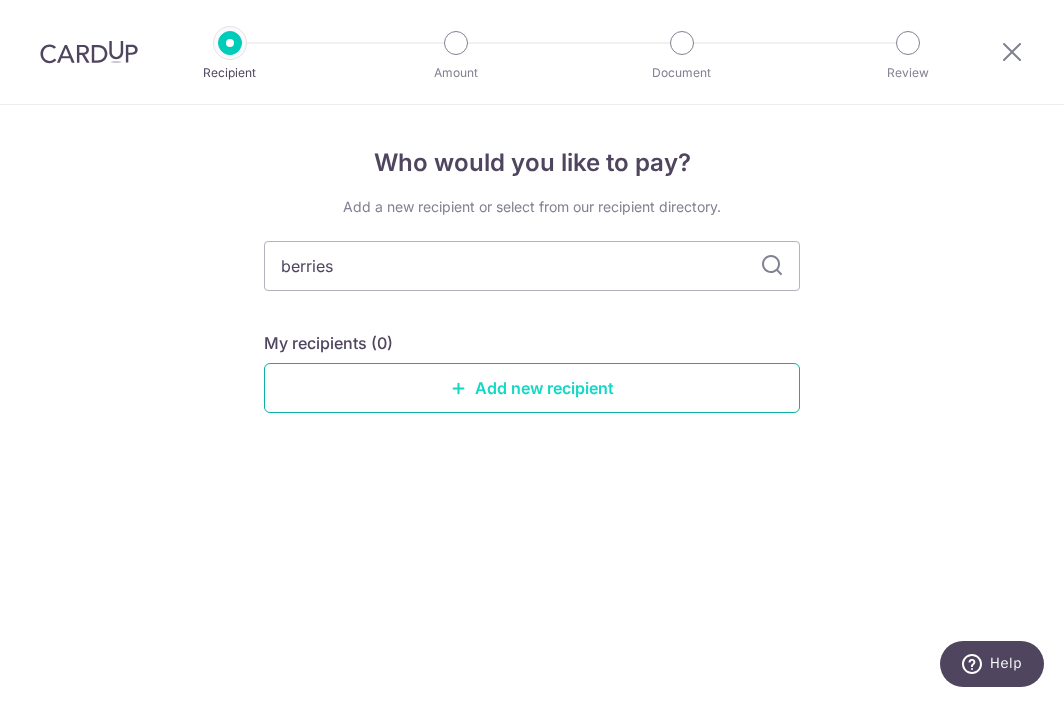 click on "Add new recipient" at bounding box center [532, 388] 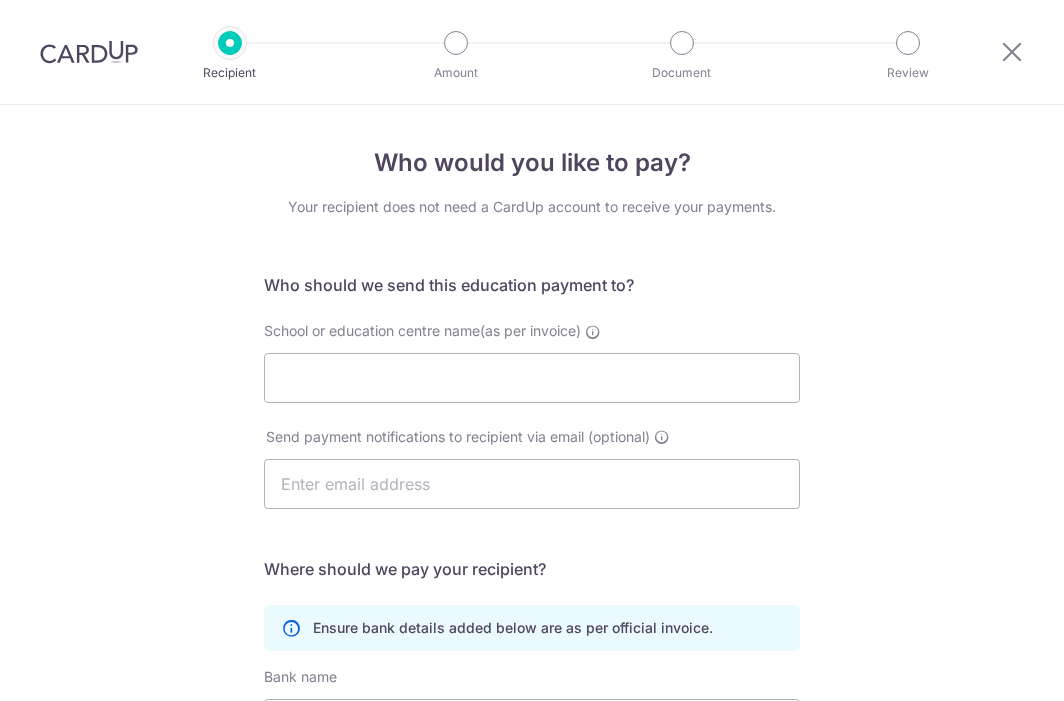 scroll, scrollTop: 0, scrollLeft: 0, axis: both 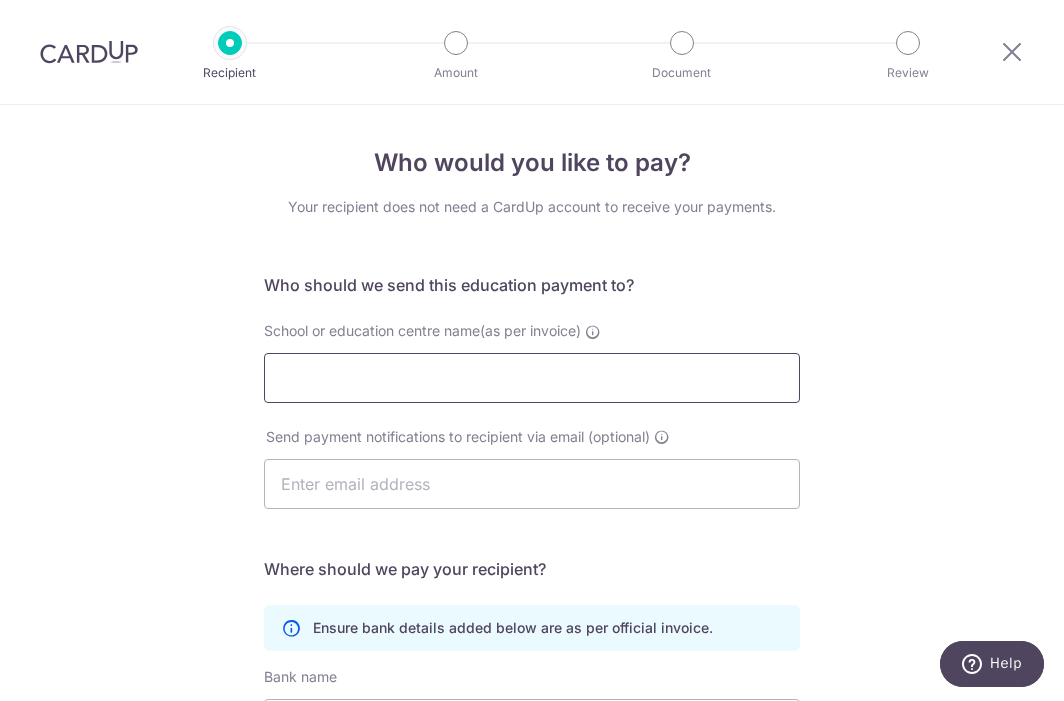 click on "School or education centre name(as per invoice)" at bounding box center [532, 378] 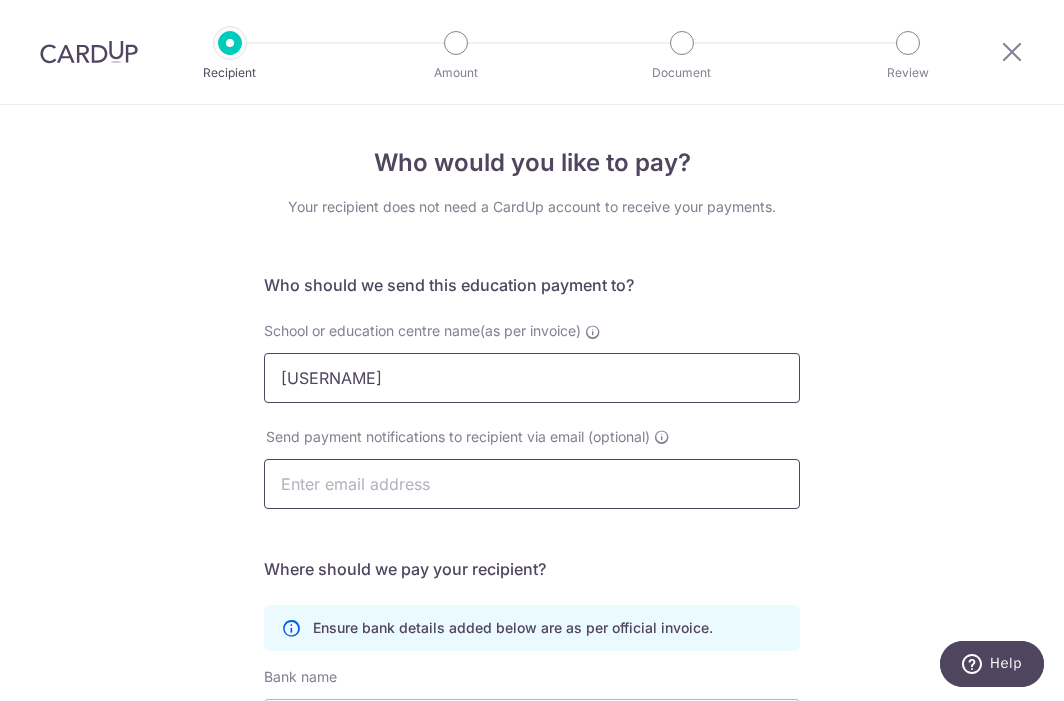 type on "Berries World of Learning School (TCC) Pte Ltd" 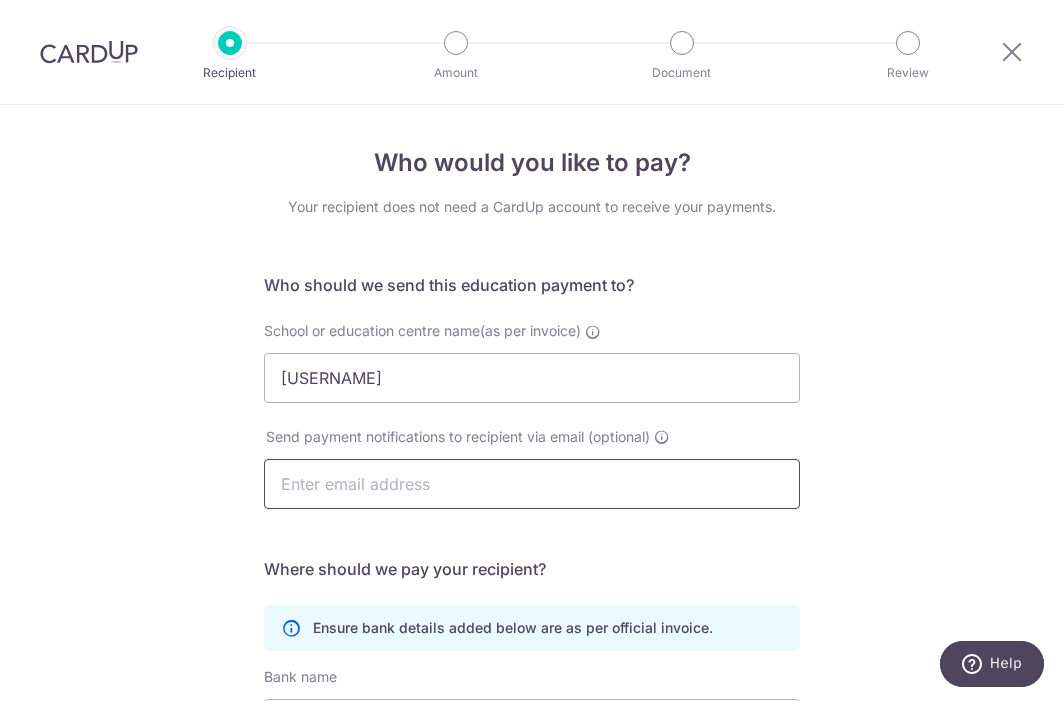 click at bounding box center [532, 484] 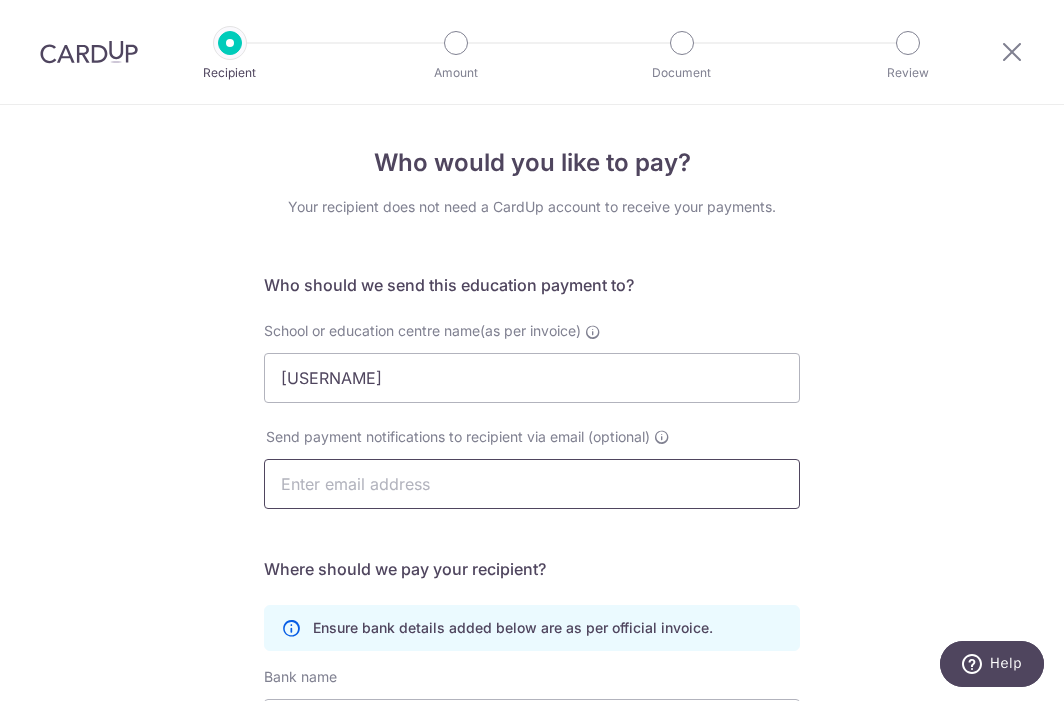 click at bounding box center [532, 484] 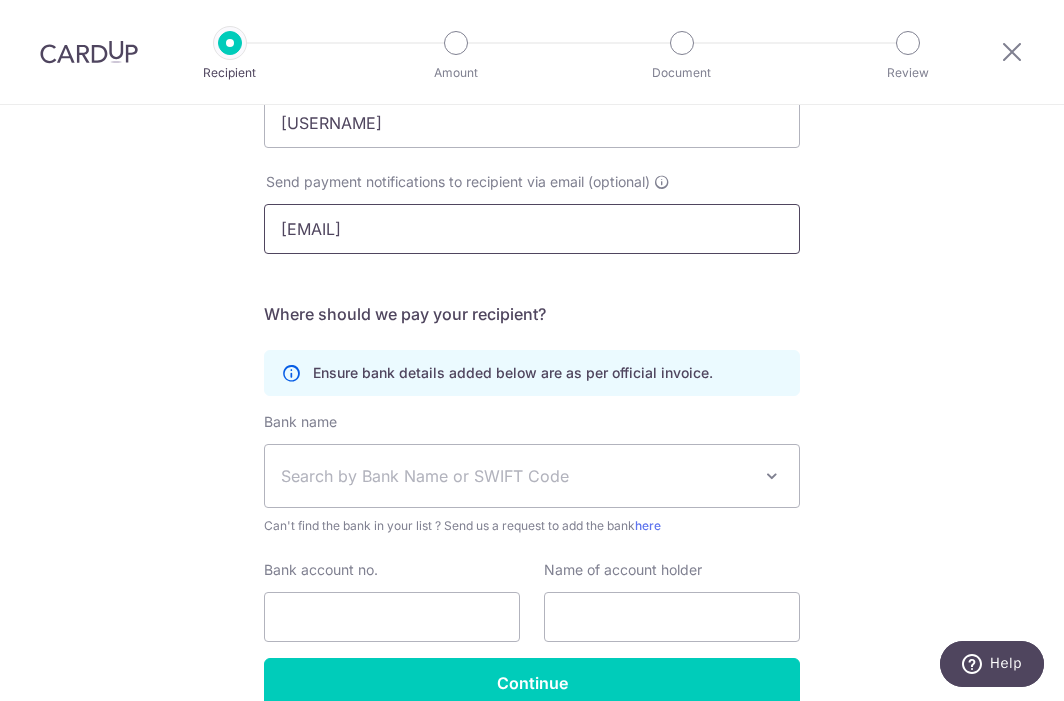 scroll, scrollTop: 300, scrollLeft: 0, axis: vertical 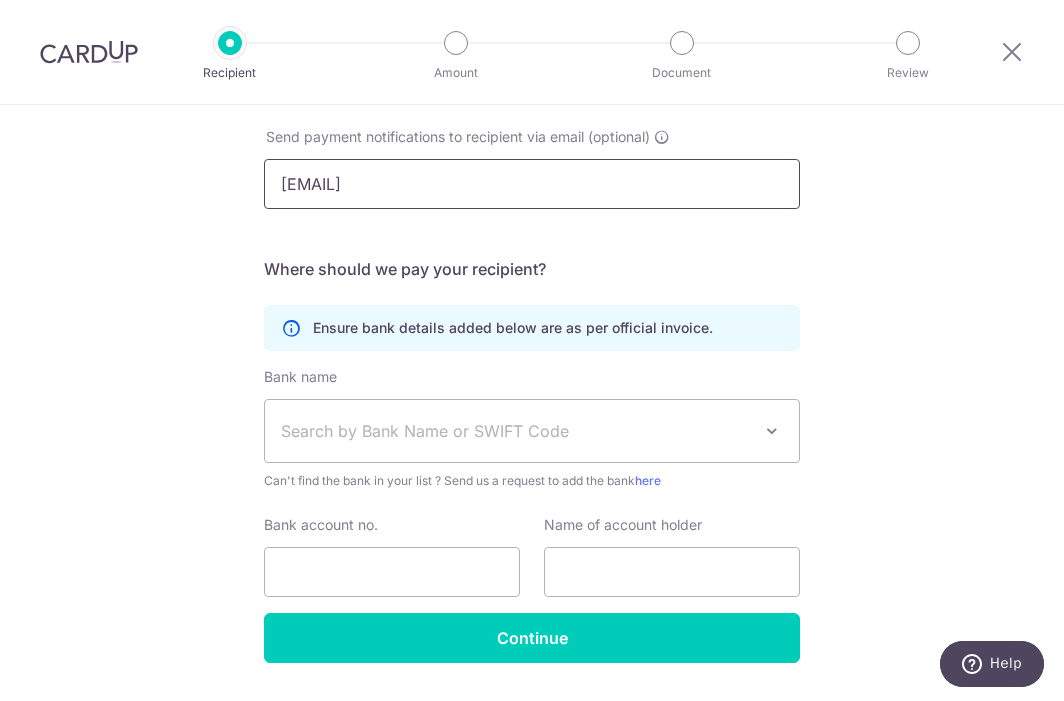 type on "boyancandy@gmail.com" 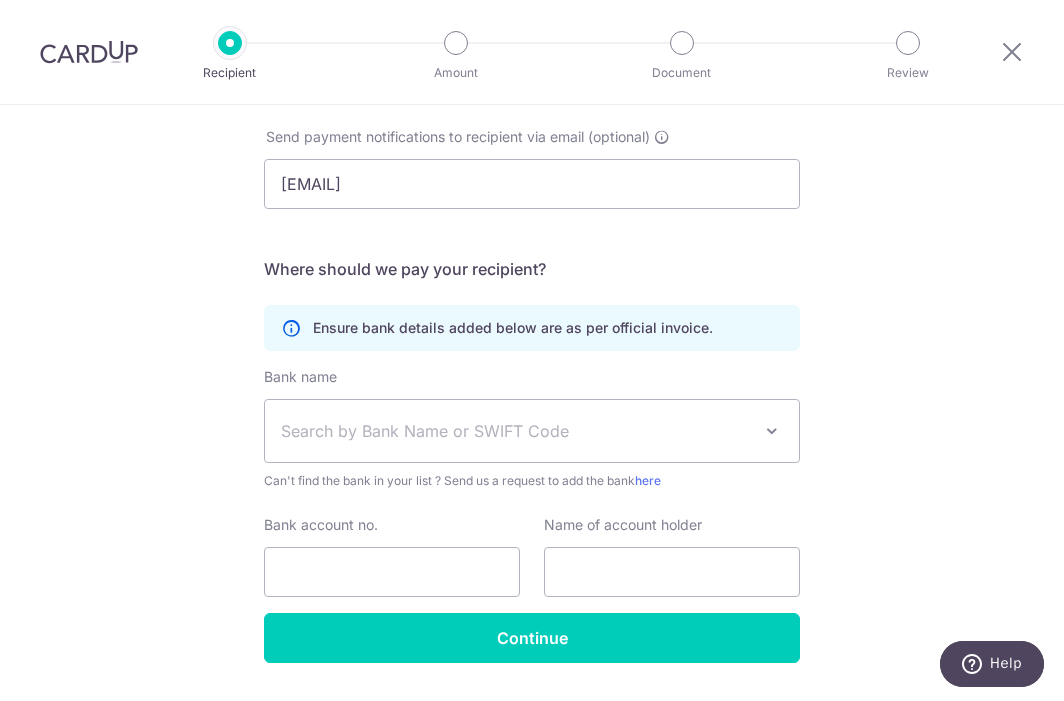 click on "Search by Bank Name or SWIFT Code" at bounding box center [516, 431] 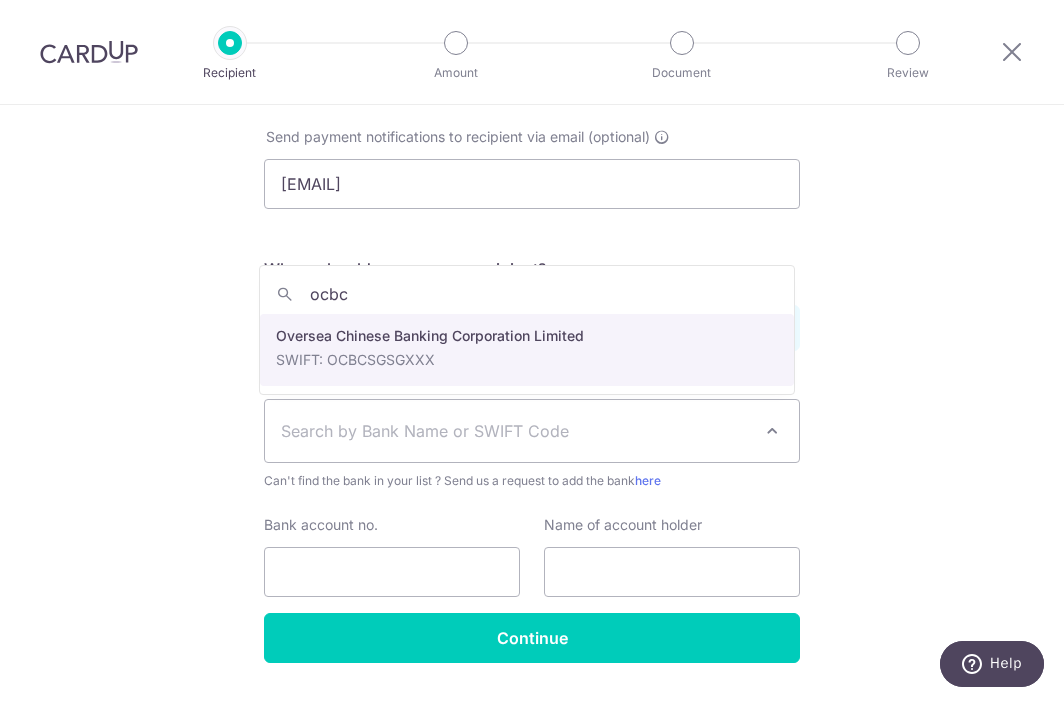 type on "ocbc" 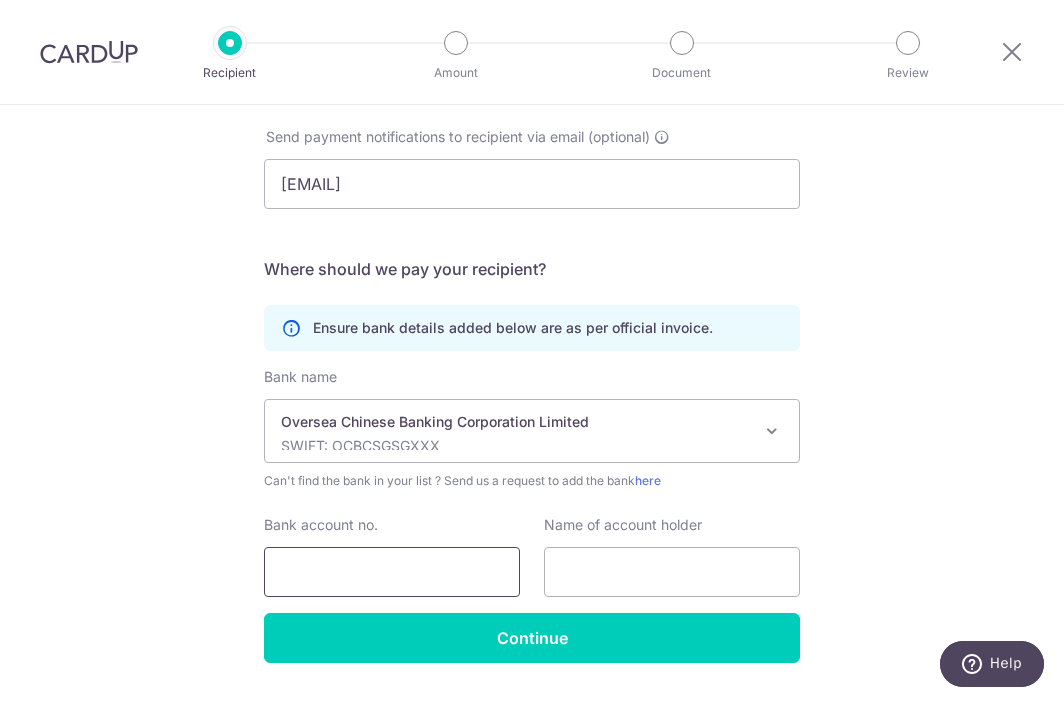 click on "Bank account no." at bounding box center [392, 572] 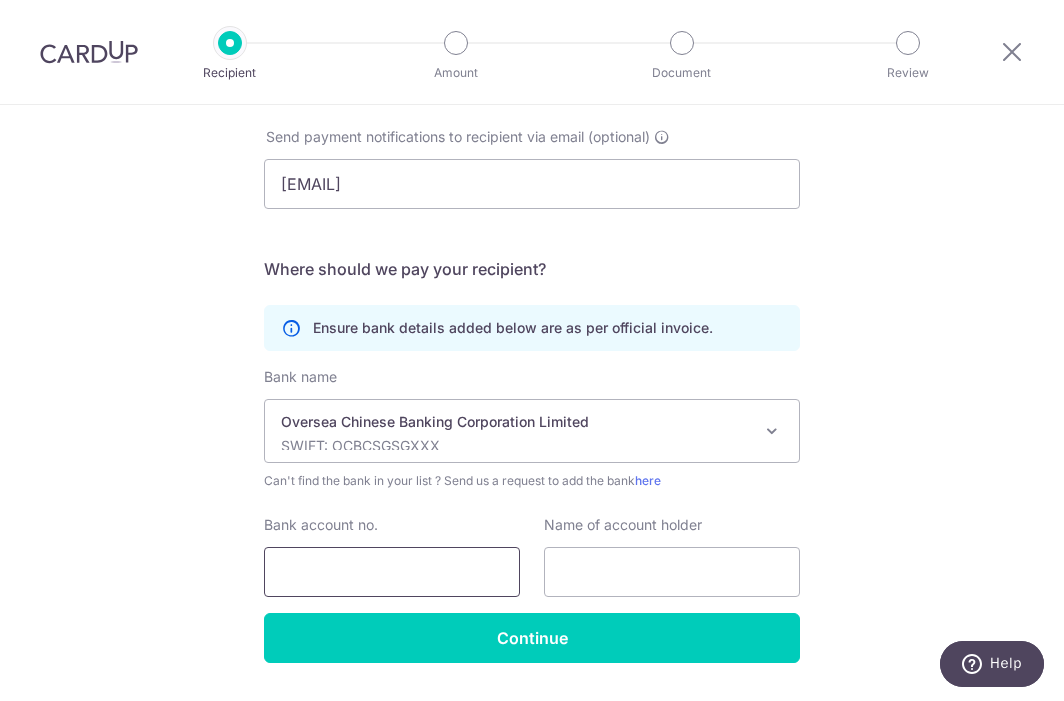 click on "Bank account no." at bounding box center [392, 572] 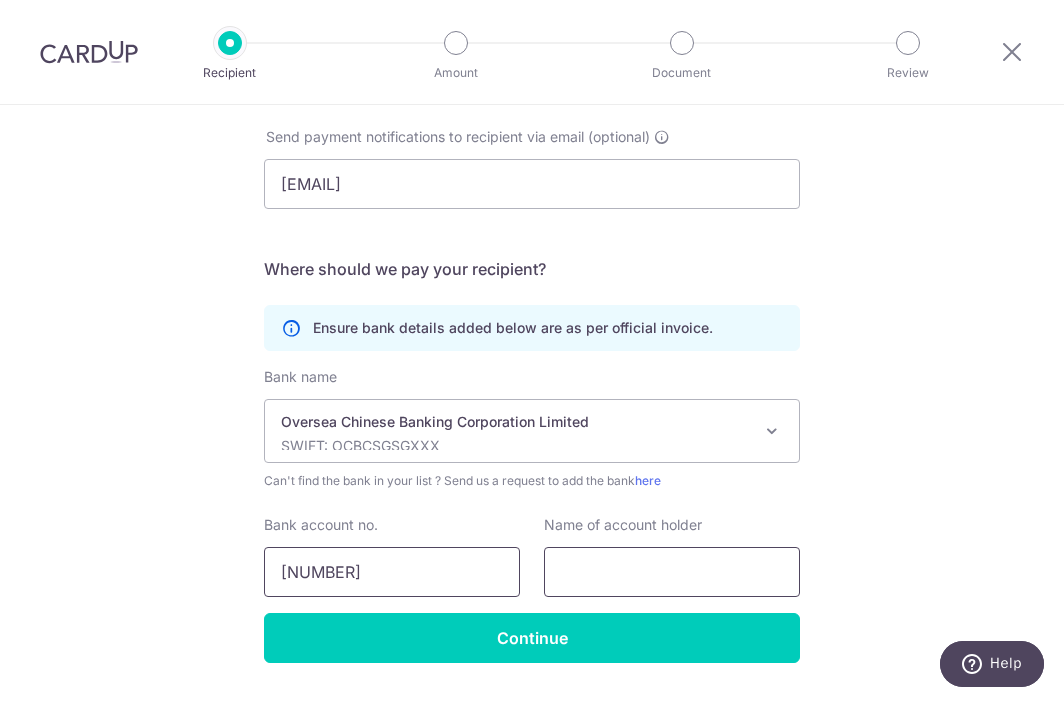 type on "712591411001" 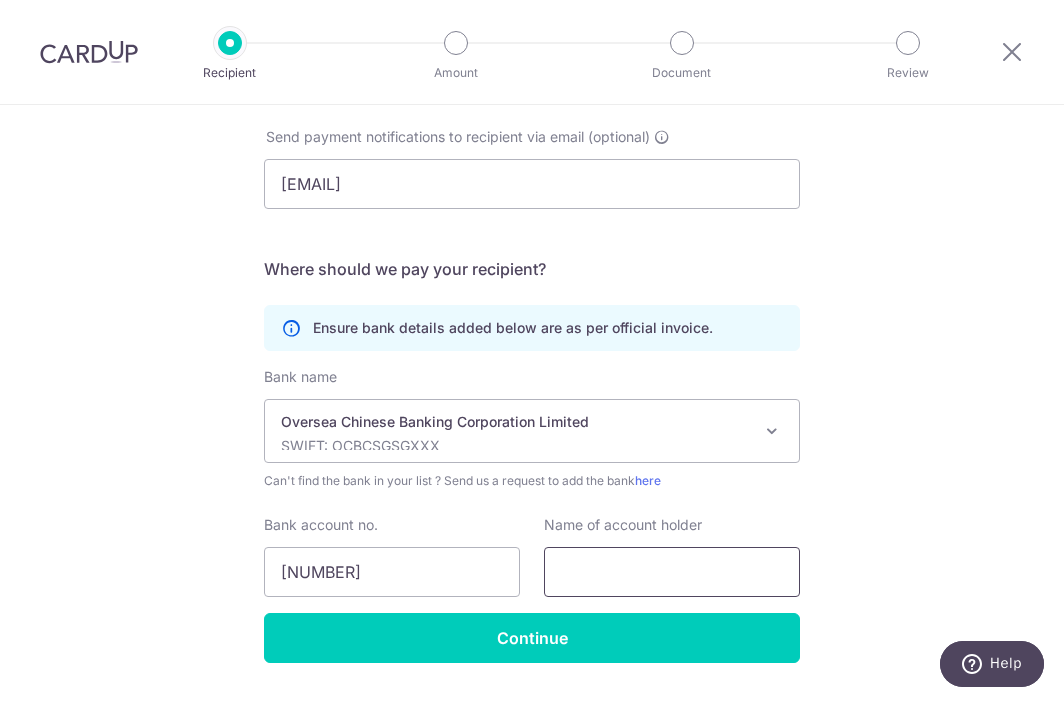 click at bounding box center [672, 572] 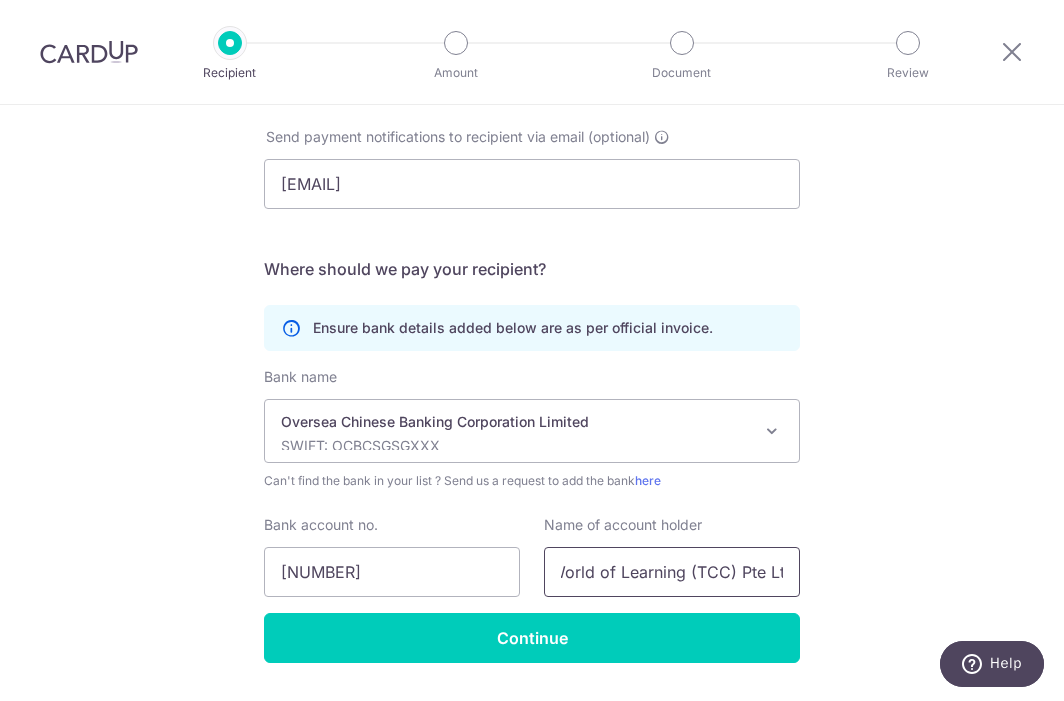 scroll, scrollTop: 0, scrollLeft: 78, axis: horizontal 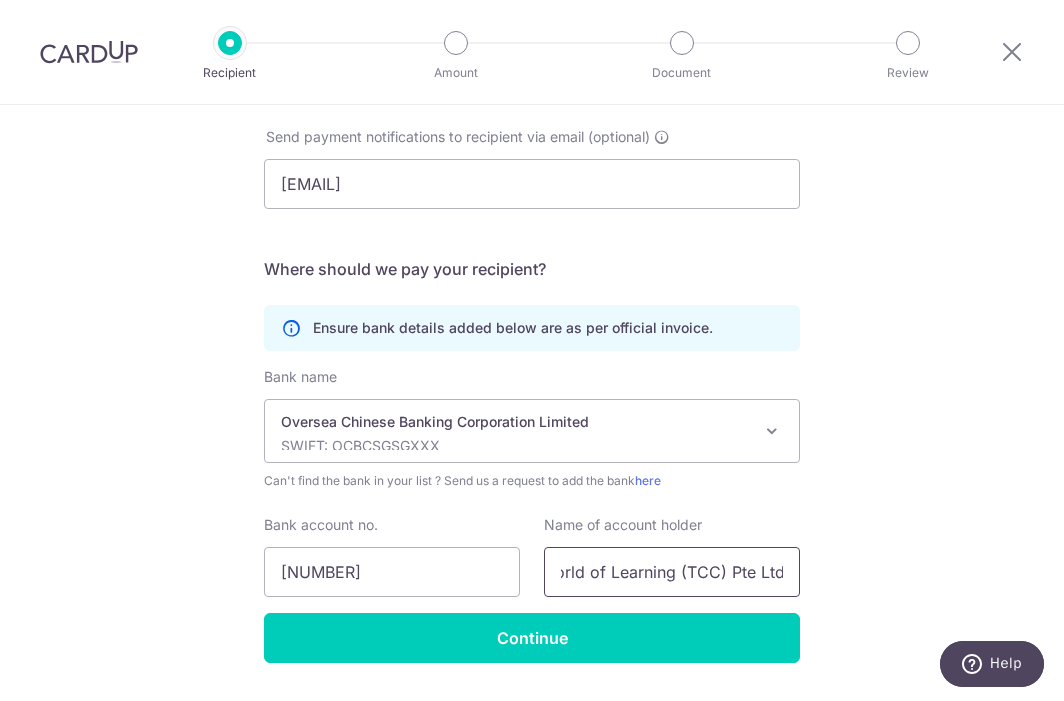 click on "Berries World of Learning (TCC) Pte Ltd" at bounding box center [672, 572] 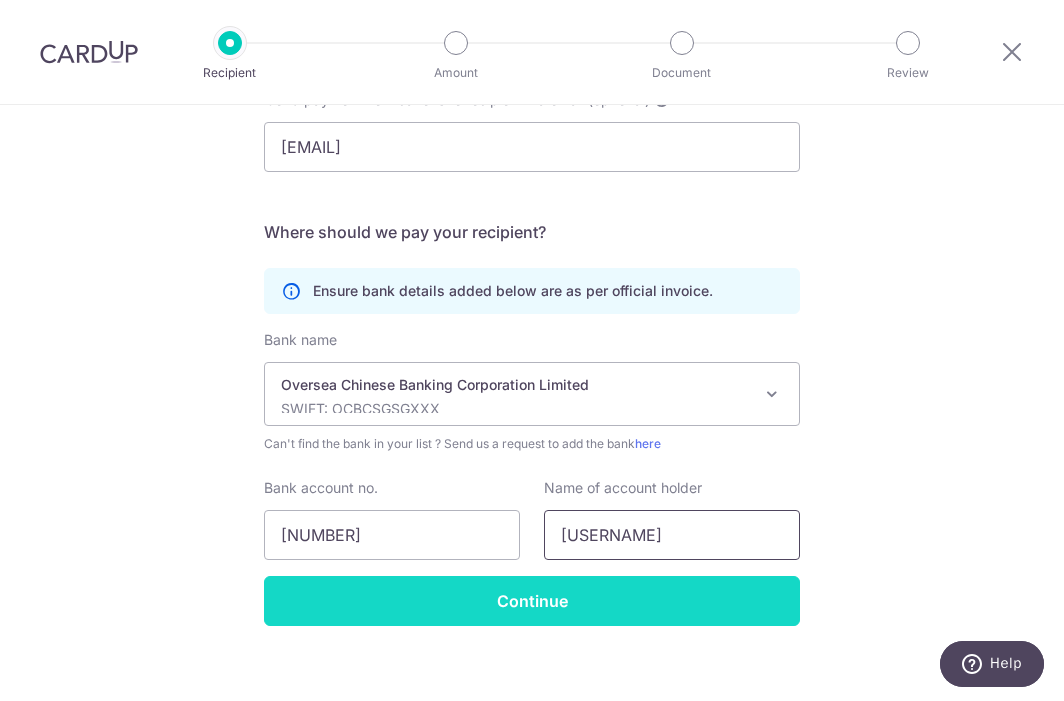 scroll, scrollTop: 356, scrollLeft: 0, axis: vertical 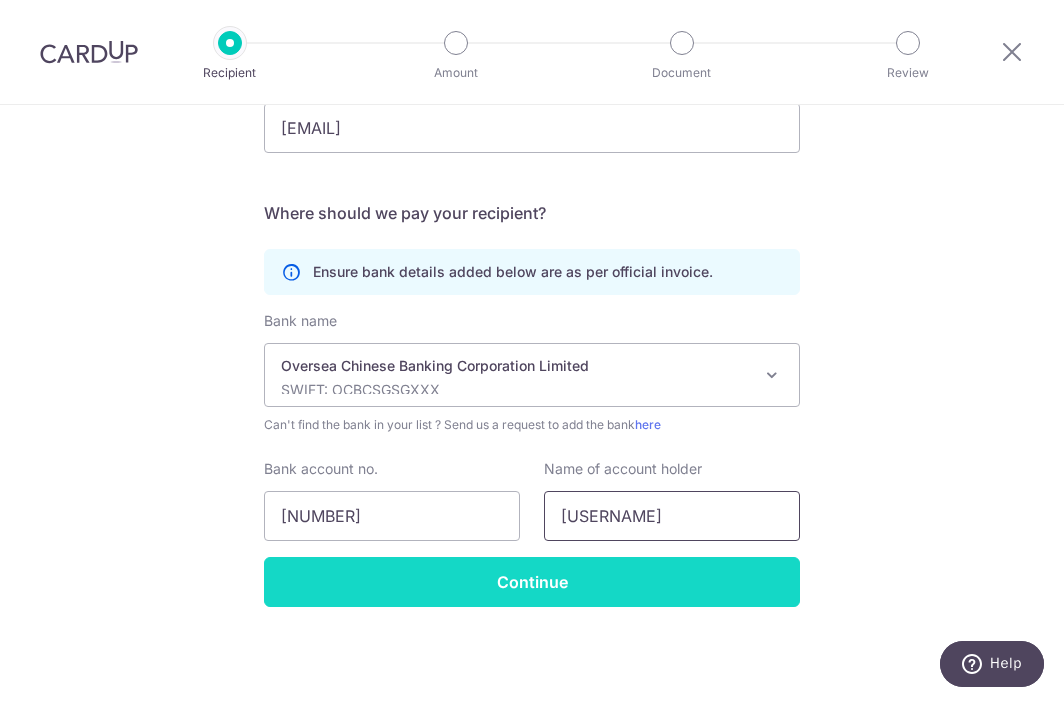 type on "Berries World of Learning School (TCC) Pte Ltd" 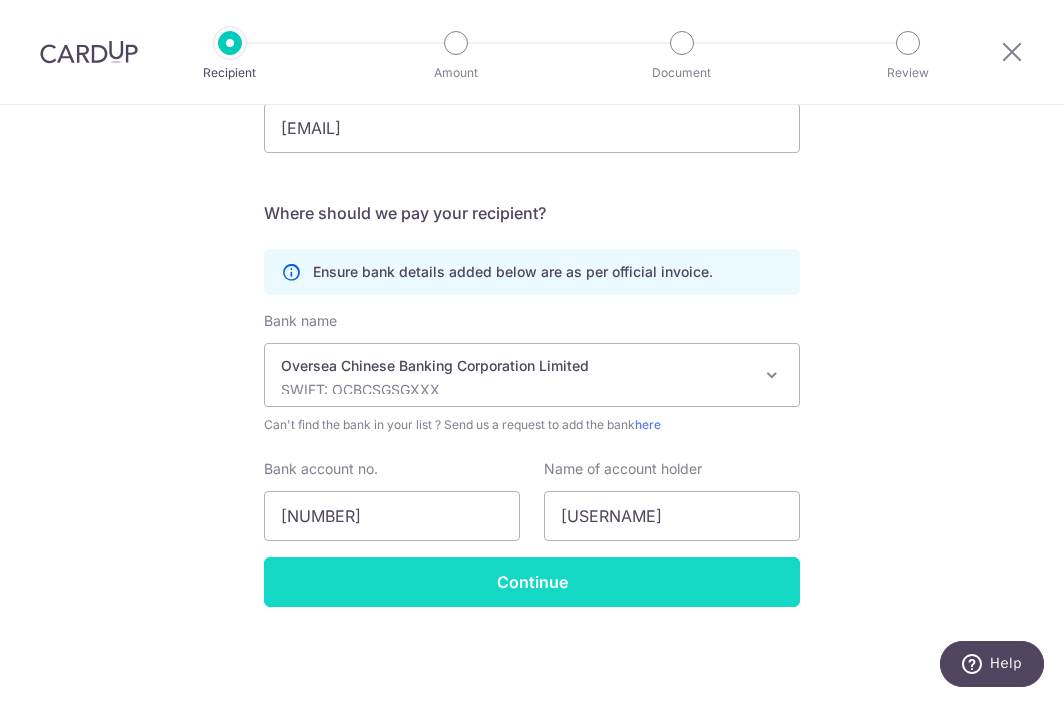 click on "Continue" at bounding box center [532, 582] 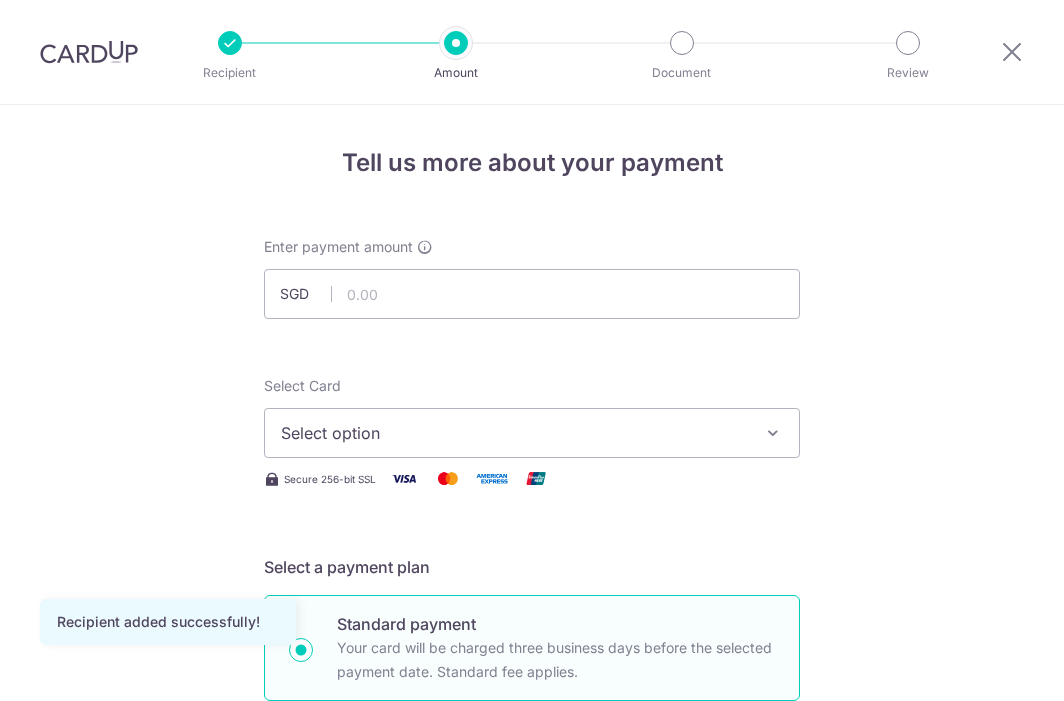 scroll, scrollTop: 0, scrollLeft: 0, axis: both 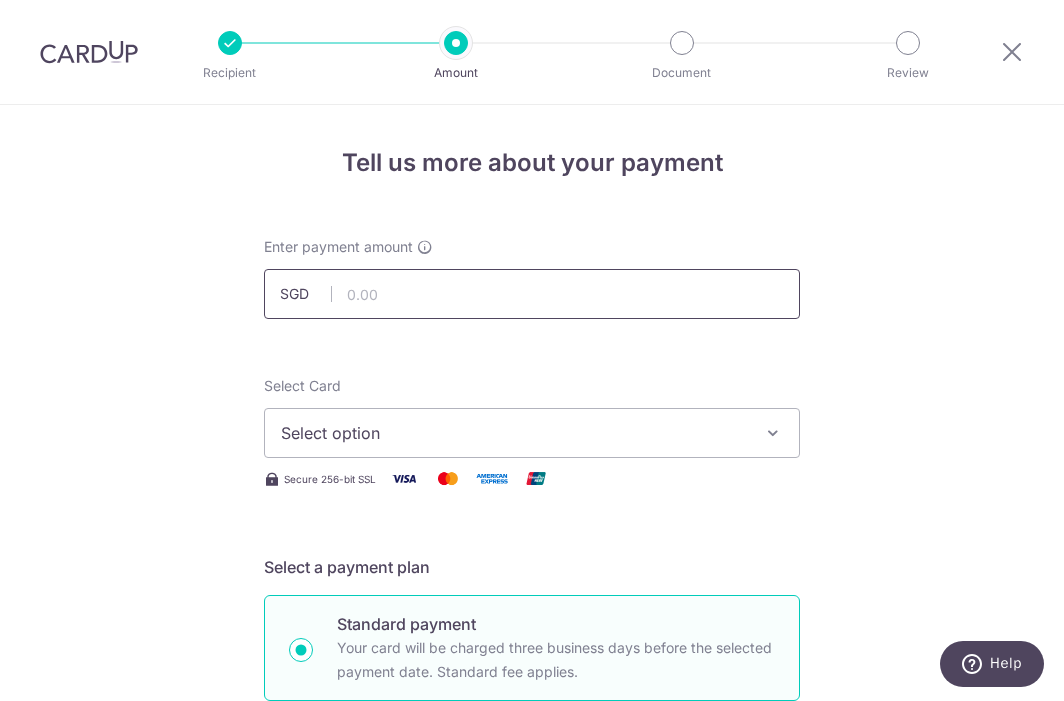 click at bounding box center [532, 294] 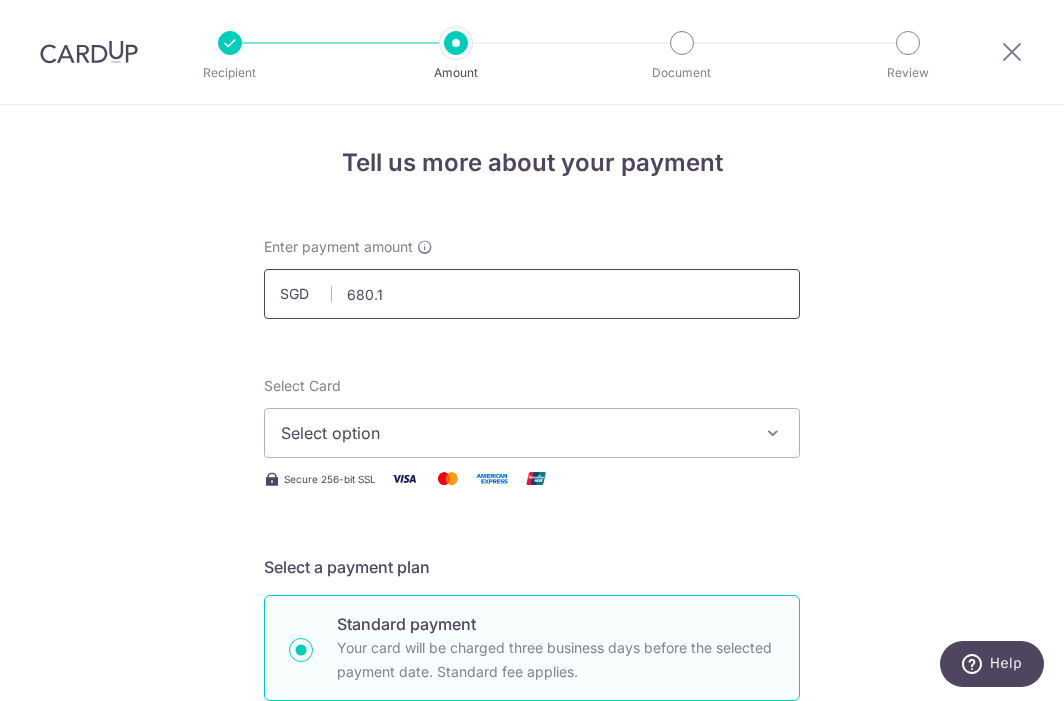type on "680.16" 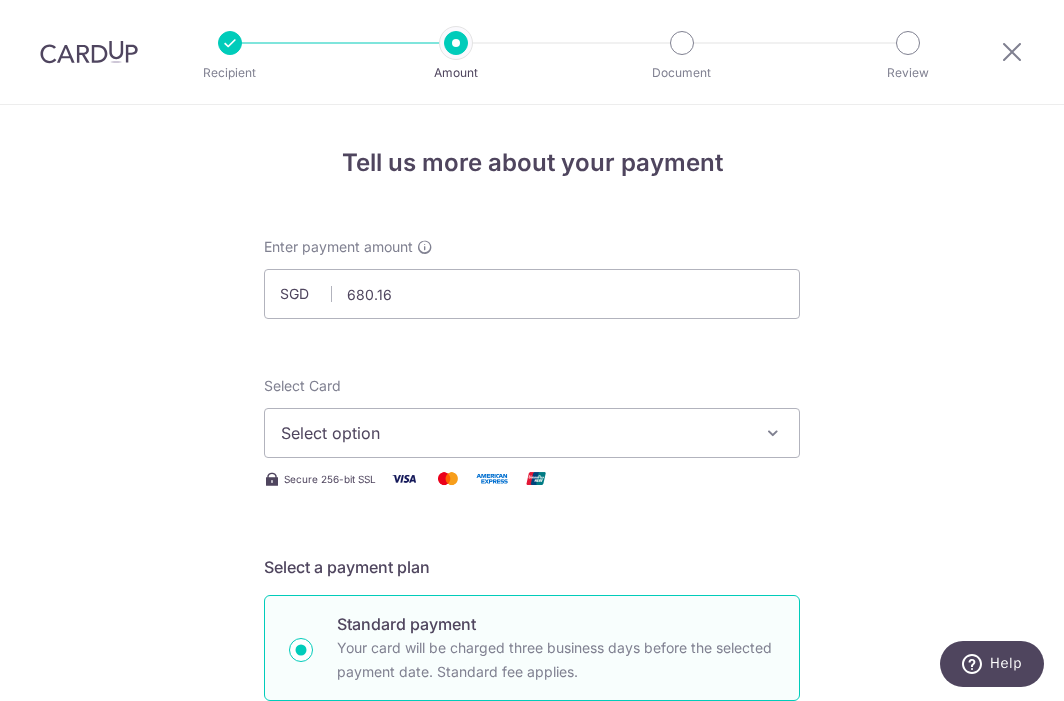 click on "Select option" at bounding box center [532, 433] 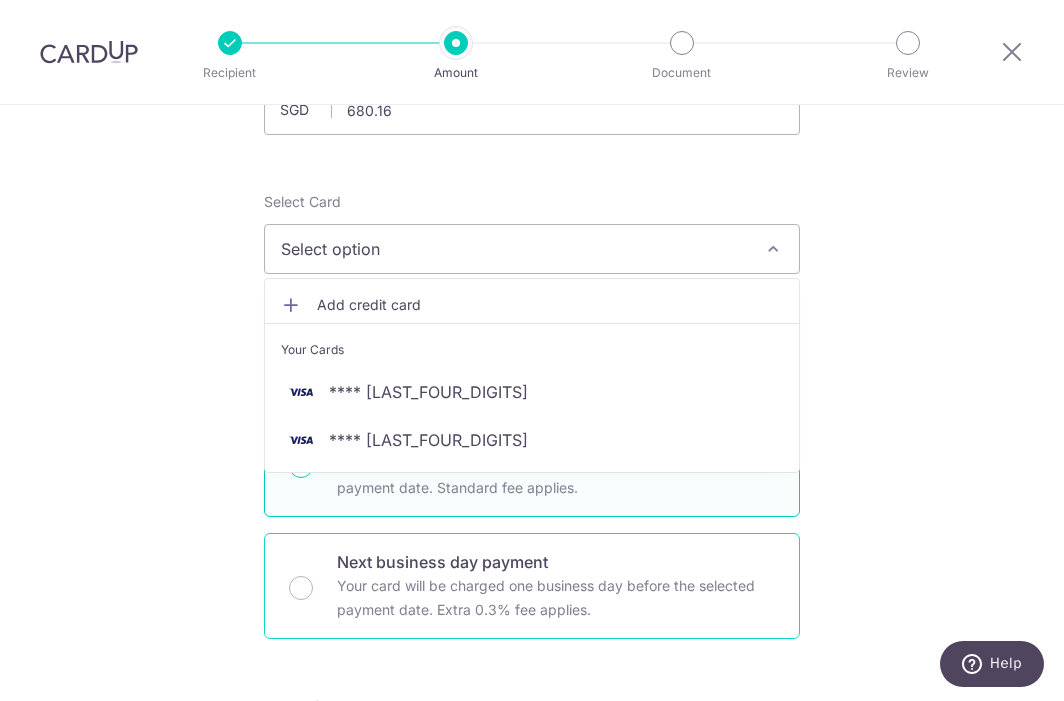 scroll, scrollTop: 200, scrollLeft: 0, axis: vertical 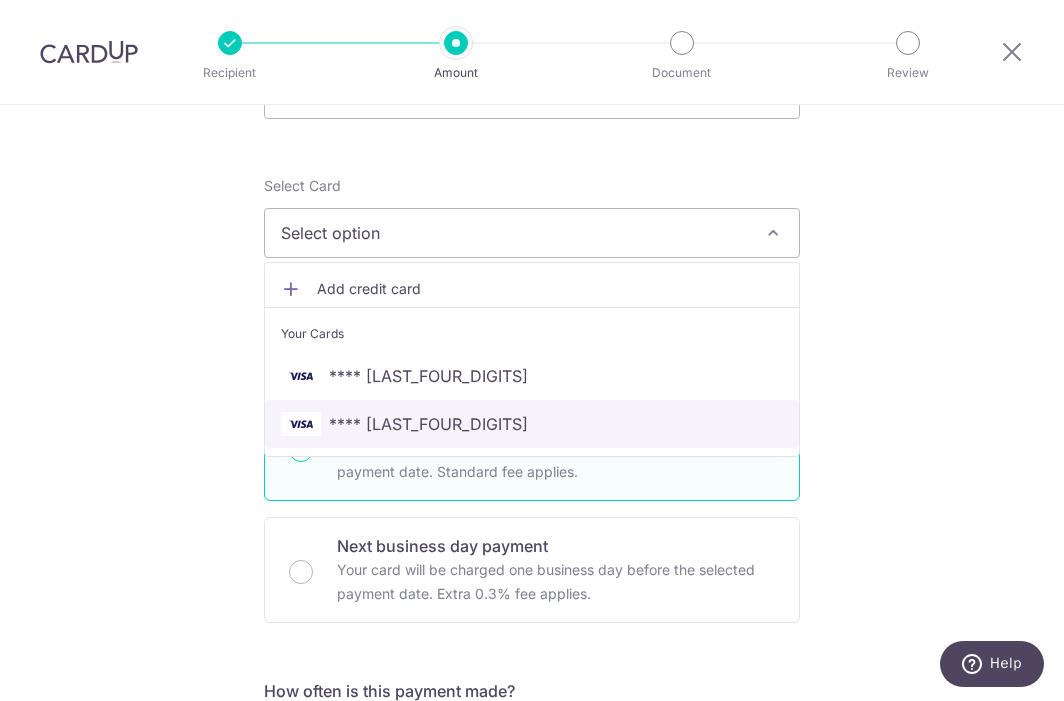 click on "**** [CREDIT_CARD]" at bounding box center (532, 424) 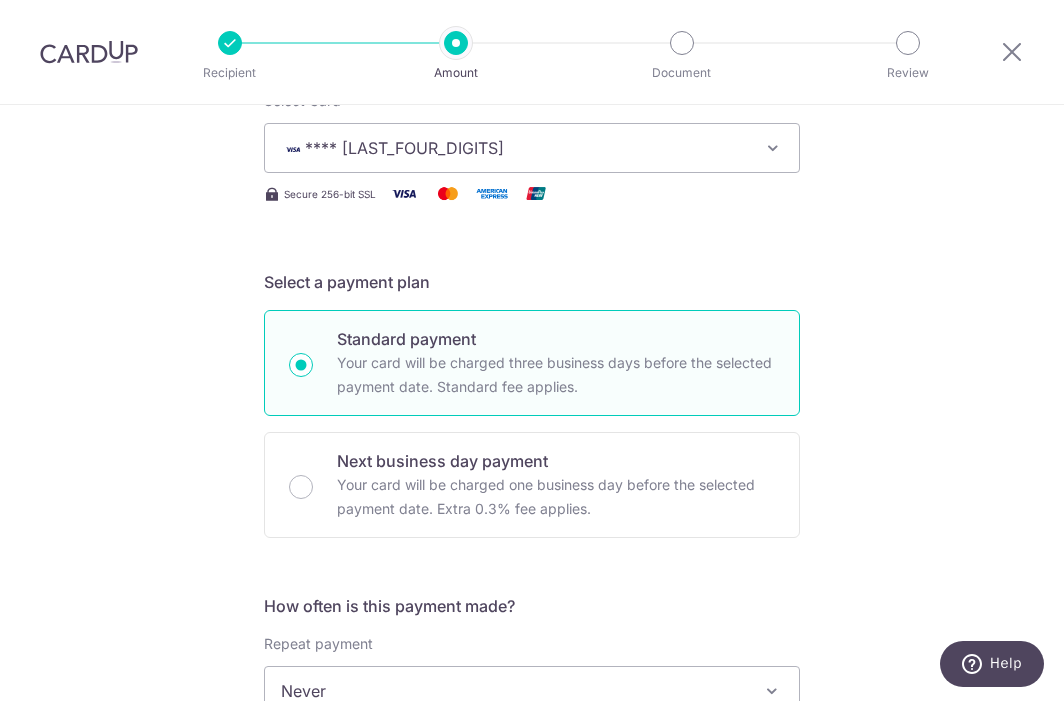 scroll, scrollTop: 400, scrollLeft: 0, axis: vertical 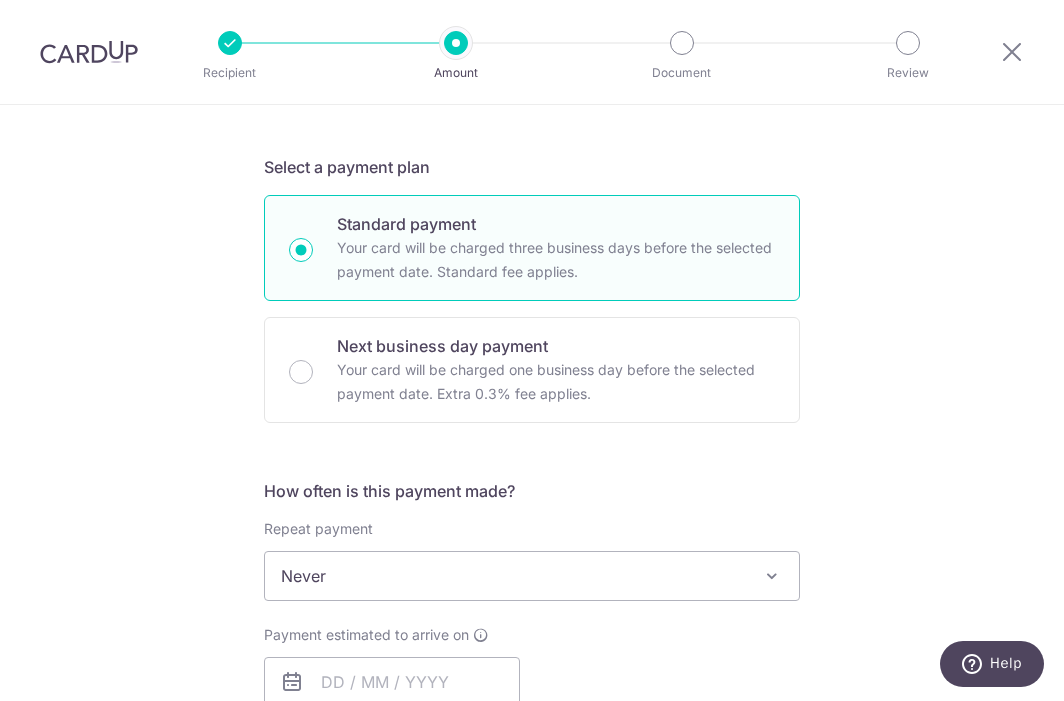 click on "Never" at bounding box center [532, 576] 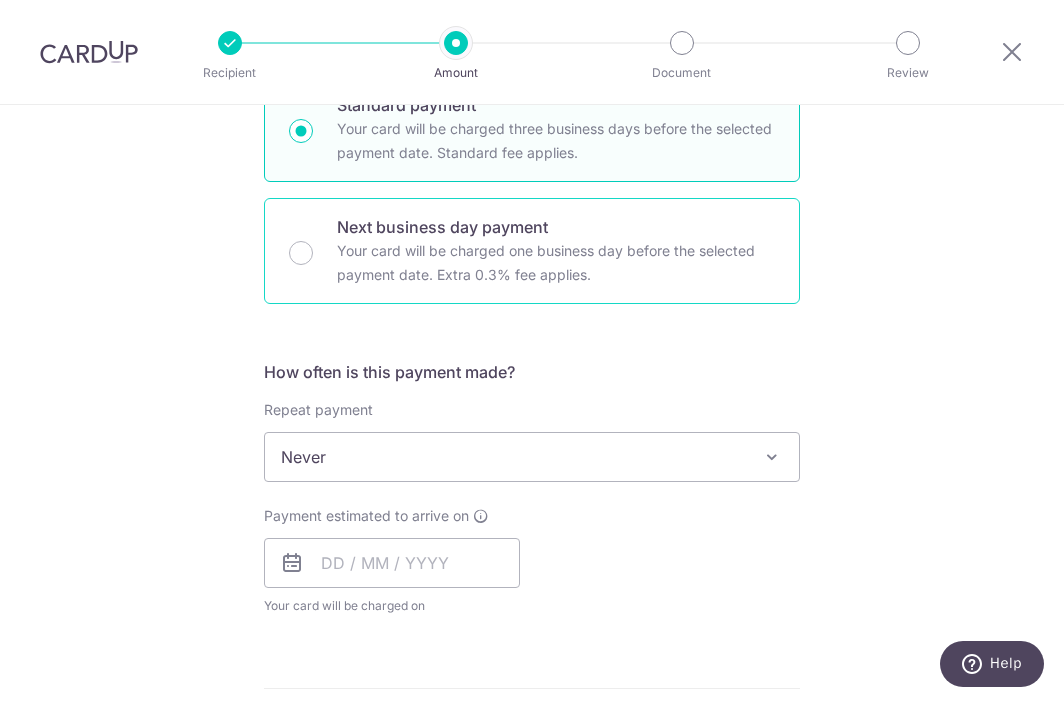 scroll, scrollTop: 700, scrollLeft: 0, axis: vertical 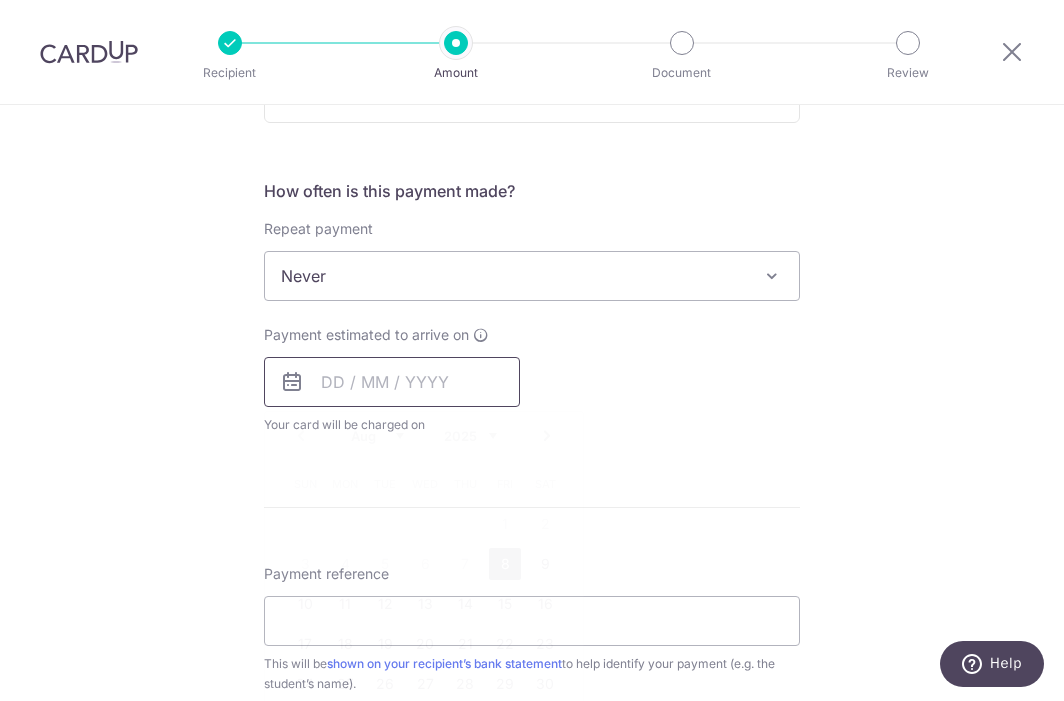 click at bounding box center (392, 382) 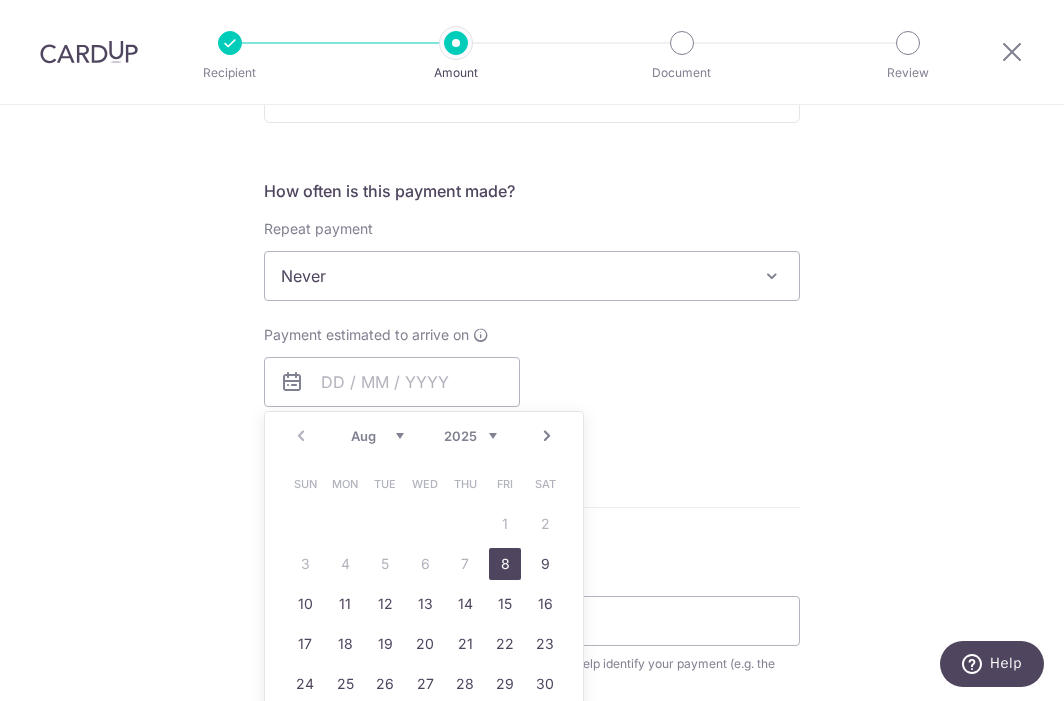 click on "8" at bounding box center (505, 564) 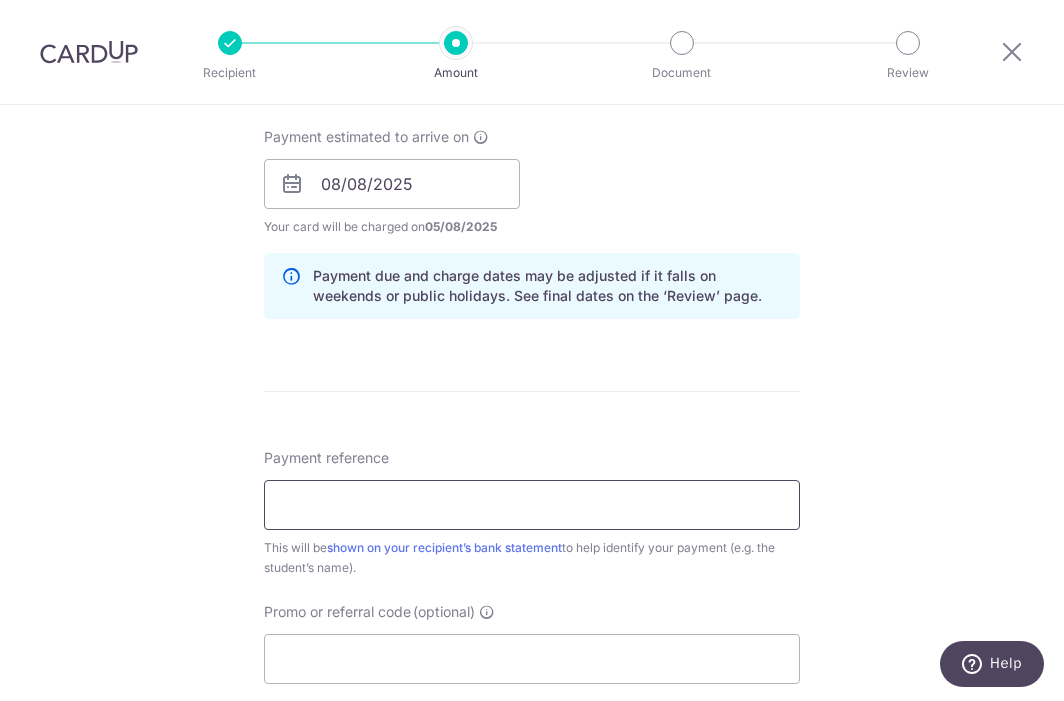 scroll, scrollTop: 900, scrollLeft: 0, axis: vertical 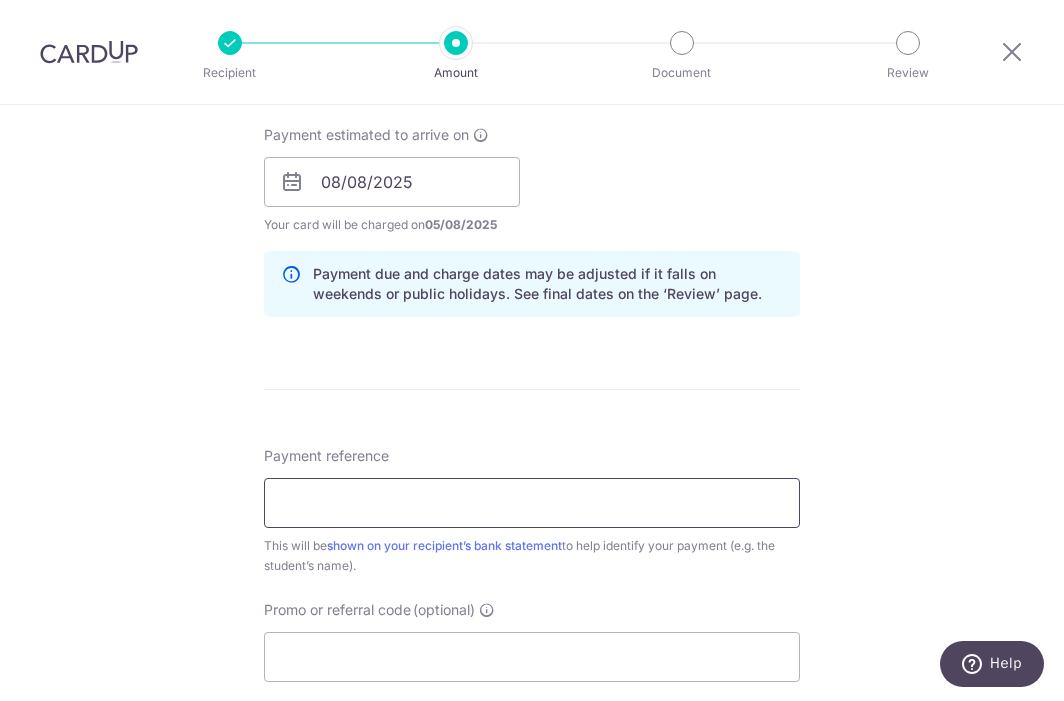 click on "Payment reference" at bounding box center (532, 503) 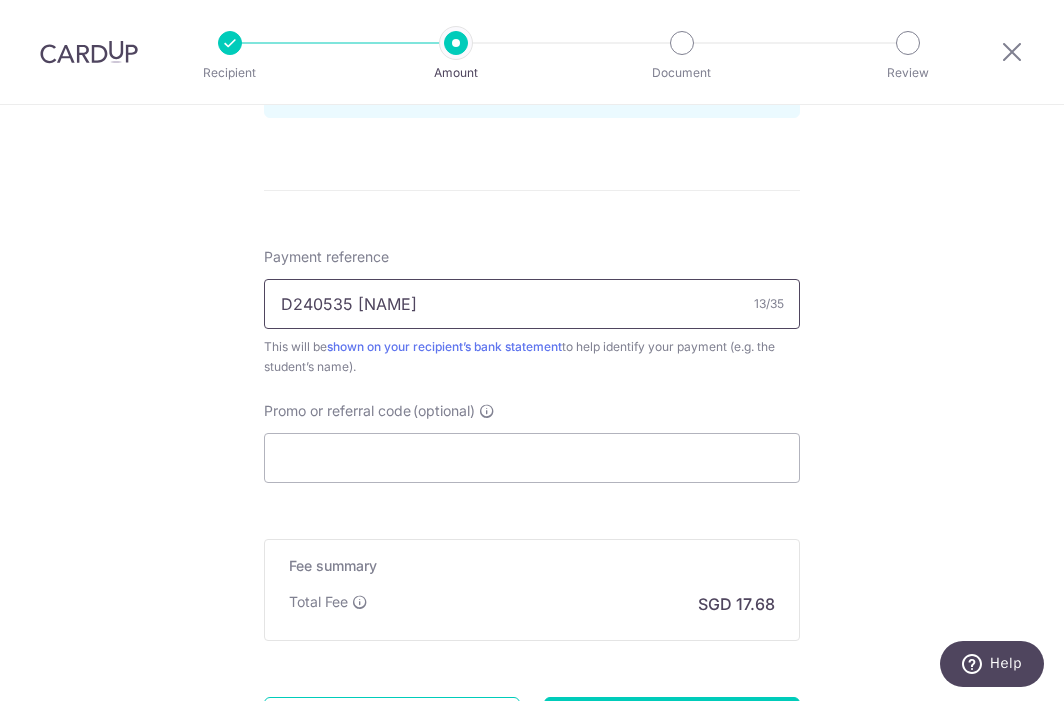 scroll, scrollTop: 1100, scrollLeft: 0, axis: vertical 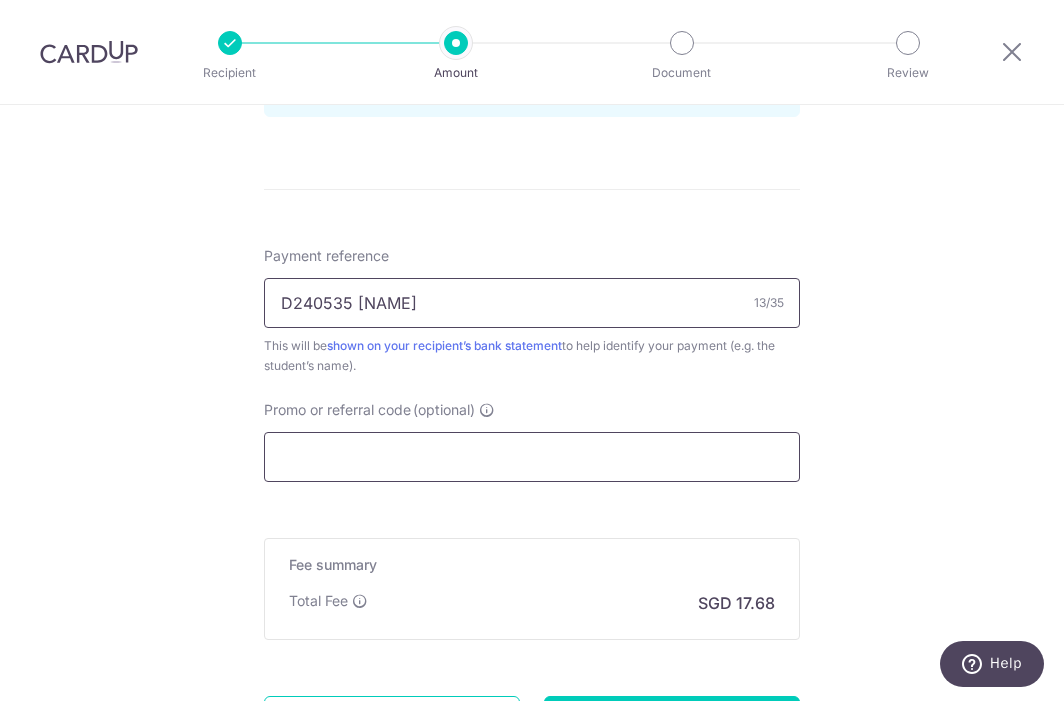 type on "D240535 吴庭杰" 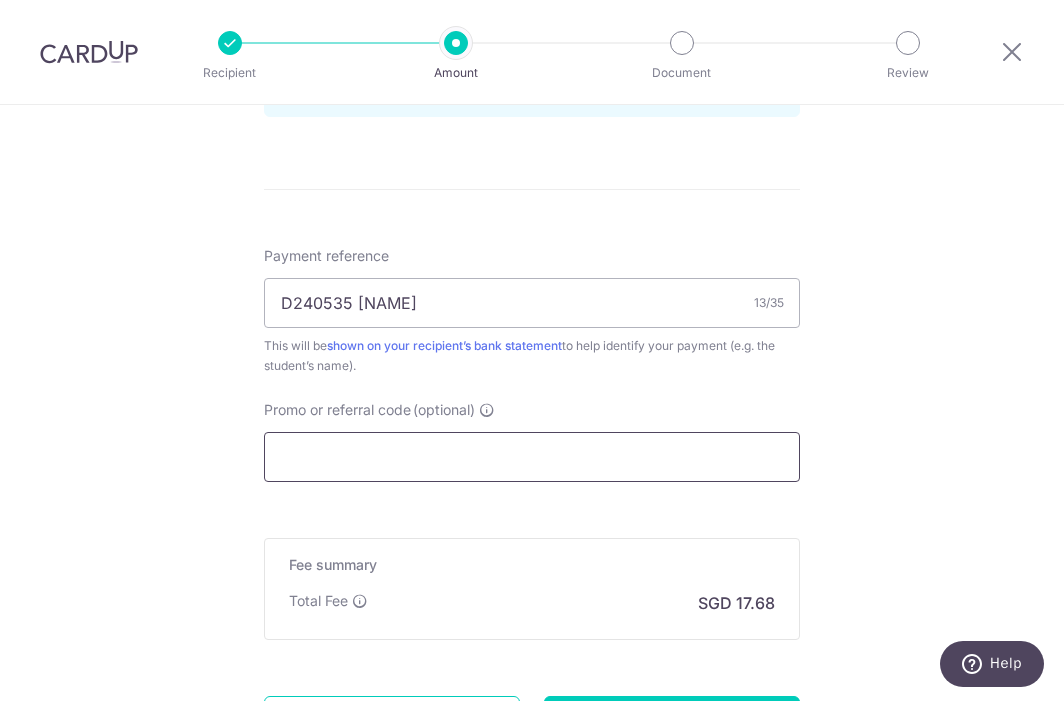 click on "Promo or referral code
(optional)" at bounding box center [532, 457] 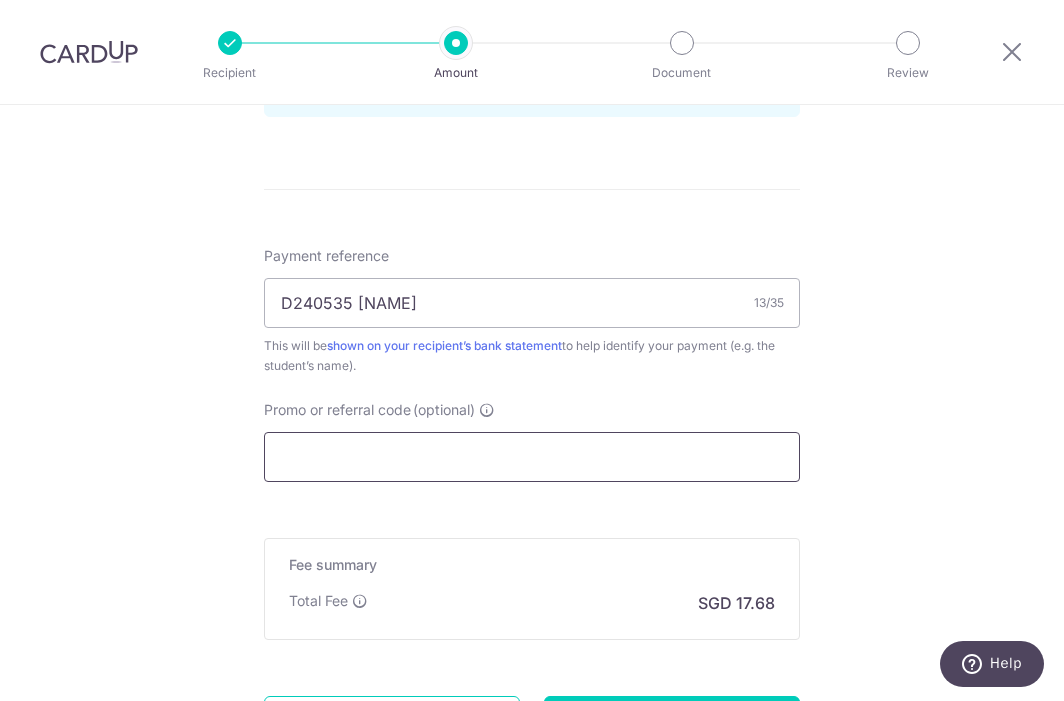 paste on "https://www.skechers.com/find-my-skechers/?srsltid=AfmBOorOVRU5fOLQoF5vZQ0oRv-8I7-Upn8cHnE1Qv0tVJpSbgpquCZK" 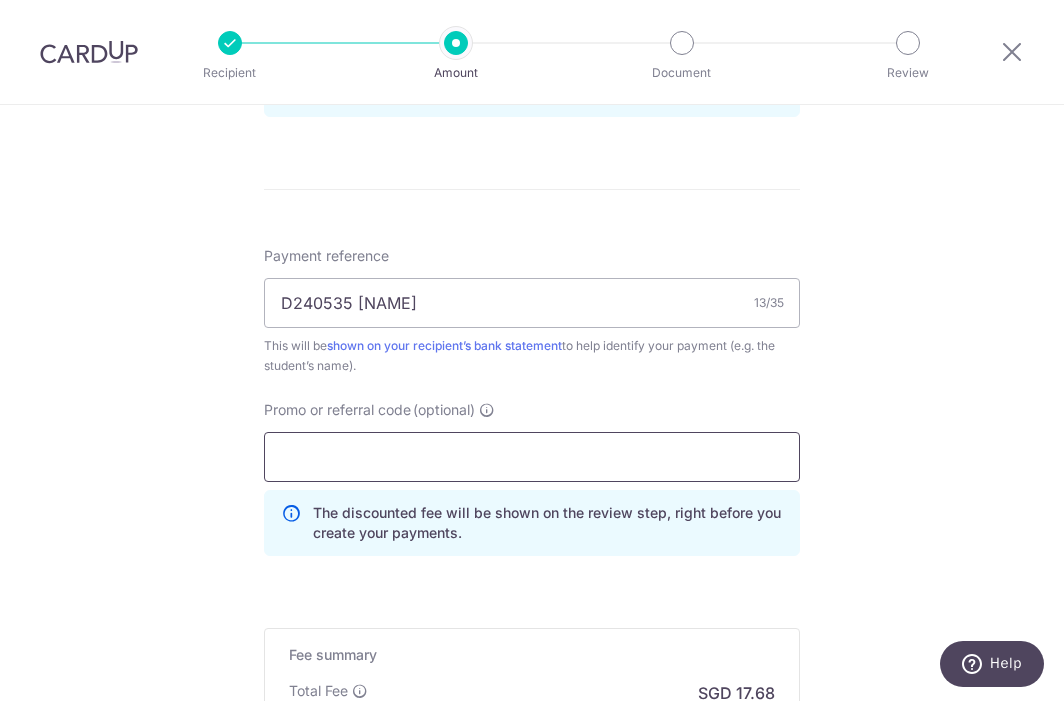scroll, scrollTop: 0, scrollLeft: 0, axis: both 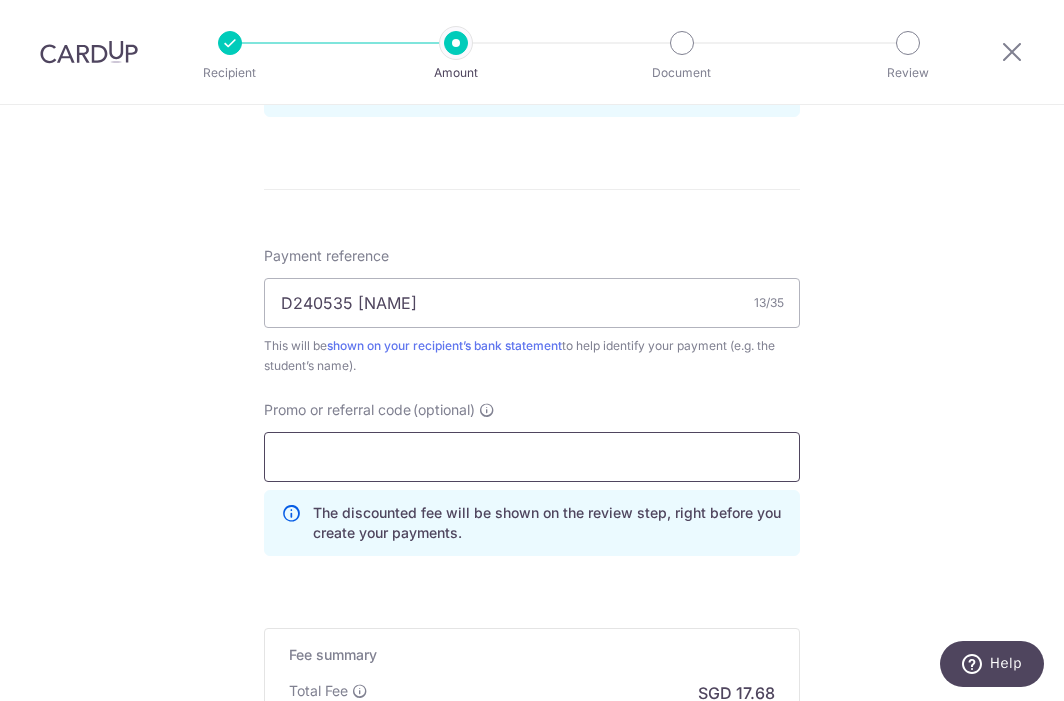 paste on "OFF225" 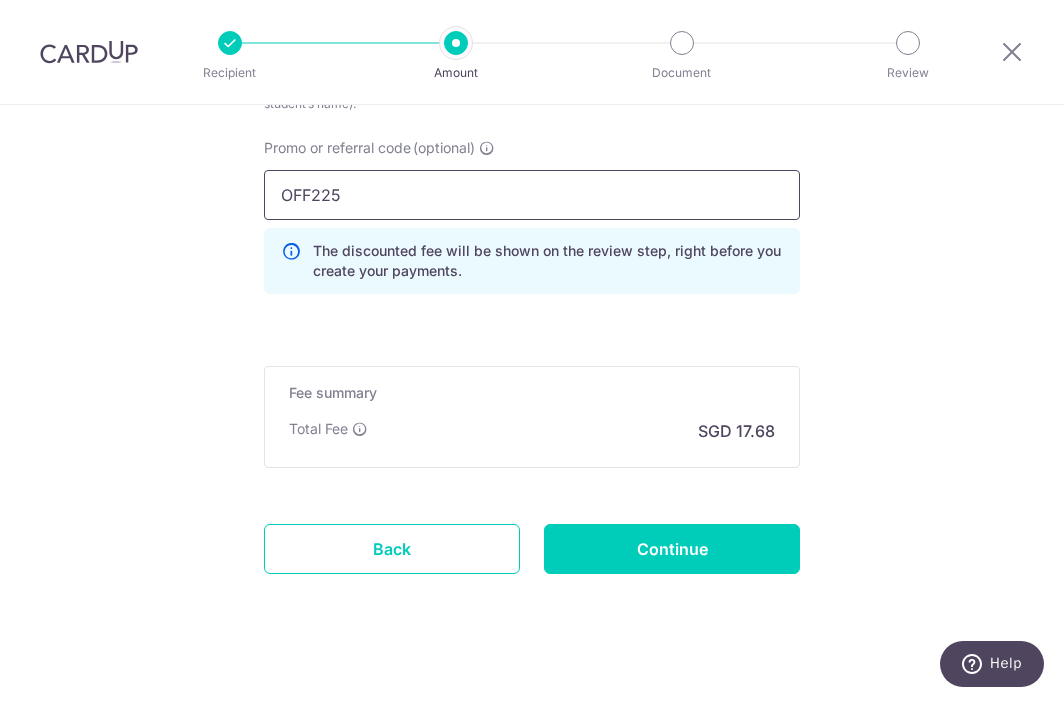 scroll, scrollTop: 1385, scrollLeft: 0, axis: vertical 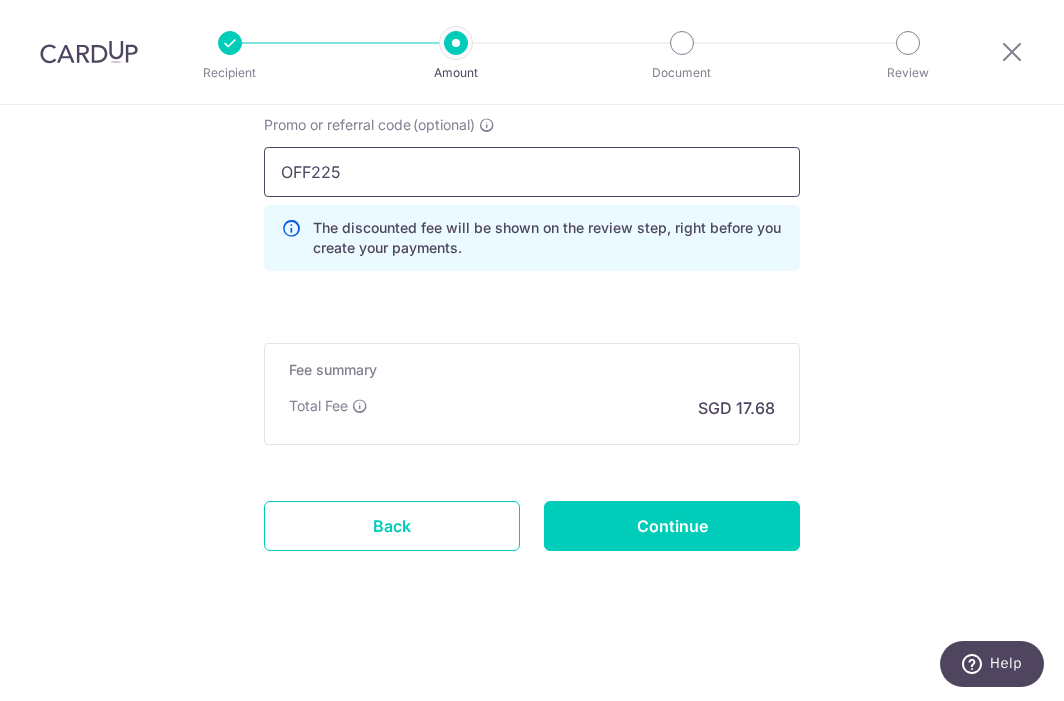 type on "OFF225" 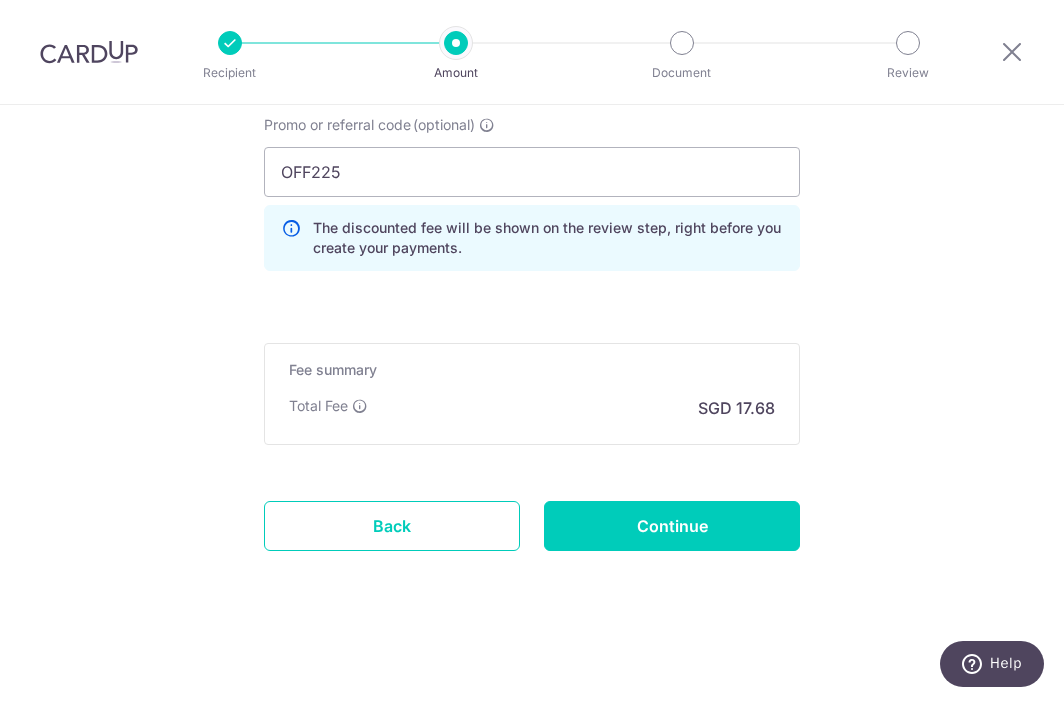 click on "Tell us more about your payment
Enter payment amount
SGD
680.16
680.16
Recipient added successfully!
Select Card
**** 8705
Add credit card
Your Cards
**** 9962
**** 8705
Secure 256-bit SSL
Text
New card details
Card" at bounding box center (532, -290) 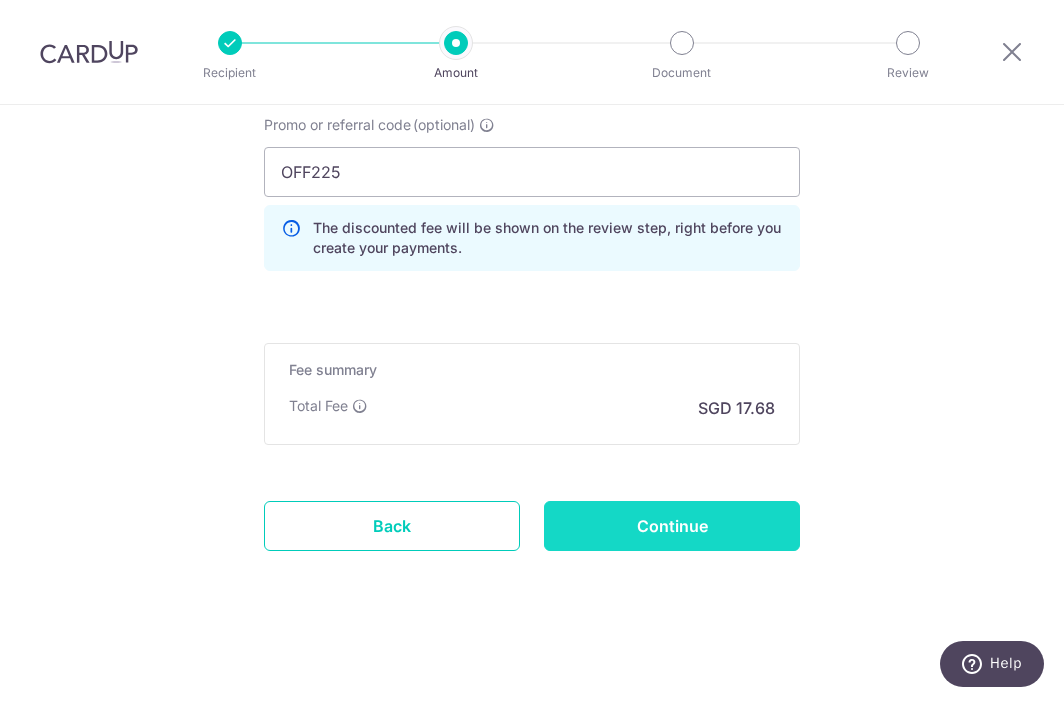click on "Continue" at bounding box center [672, 526] 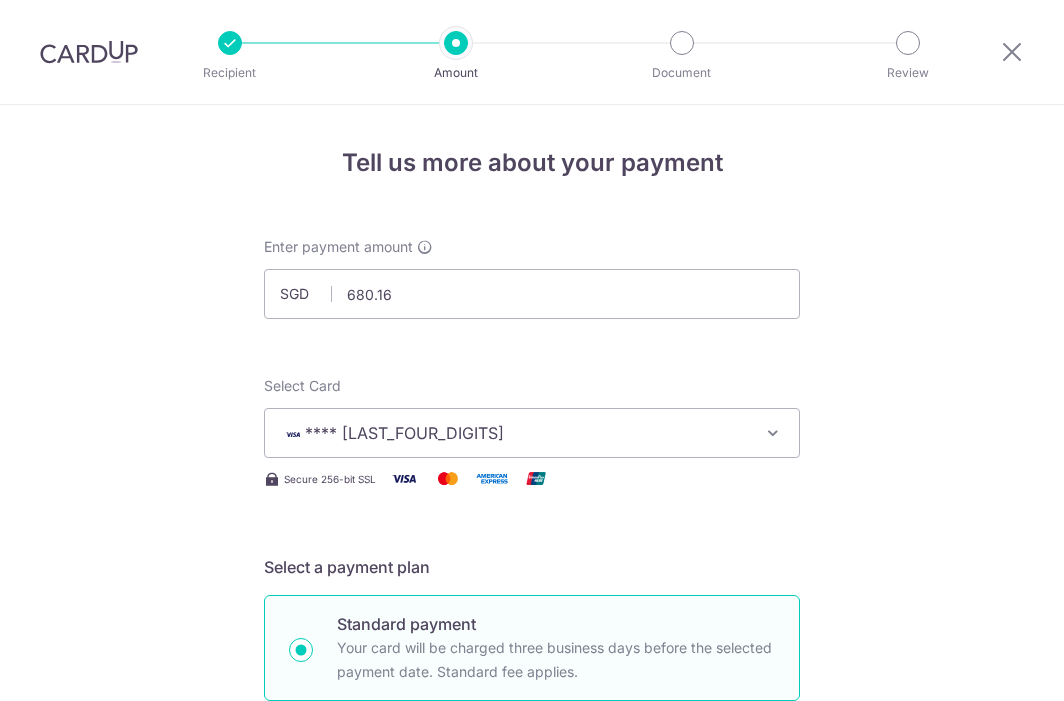 scroll, scrollTop: 0, scrollLeft: 0, axis: both 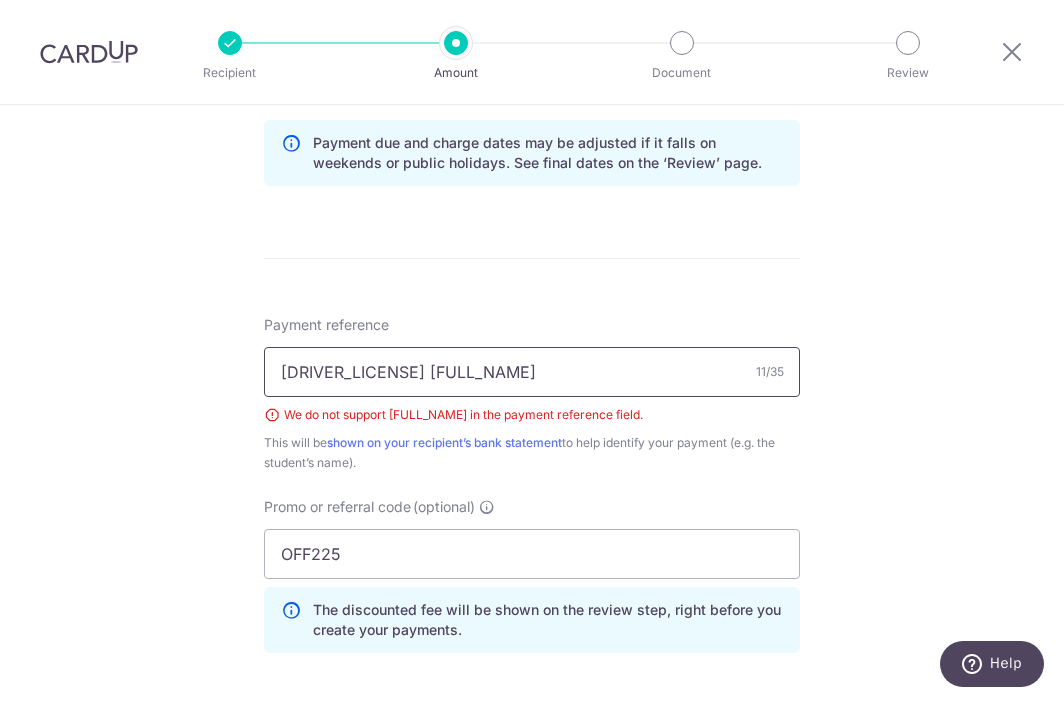 drag, startPoint x: 433, startPoint y: 380, endPoint x: 350, endPoint y: 379, distance: 83.00603 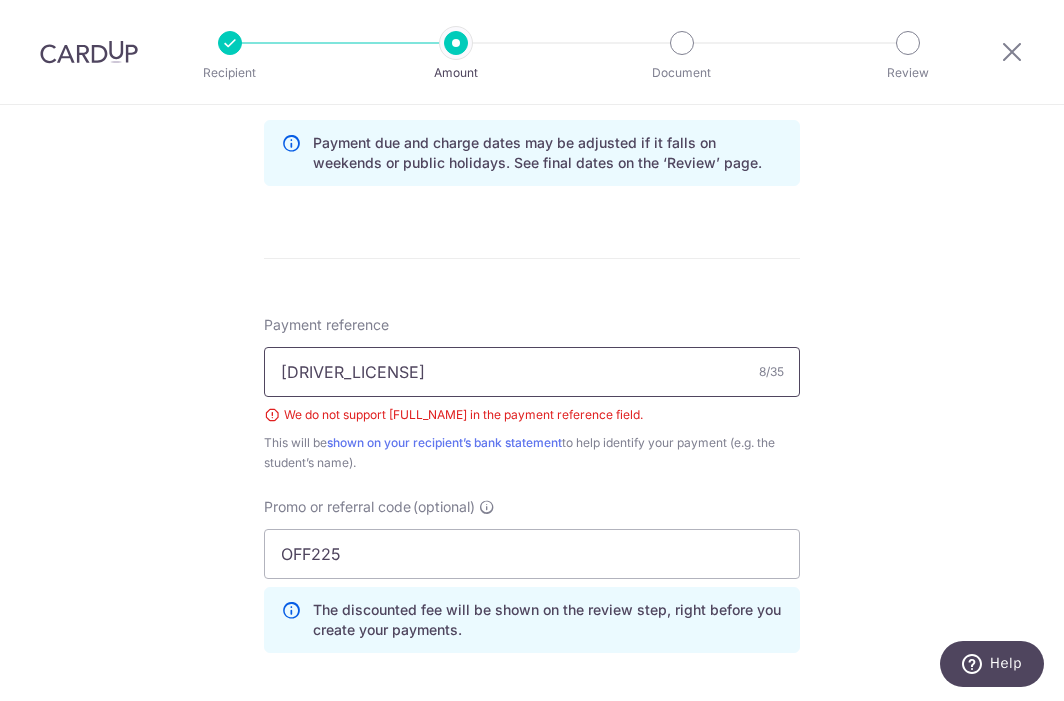 click on "D240535" at bounding box center (532, 372) 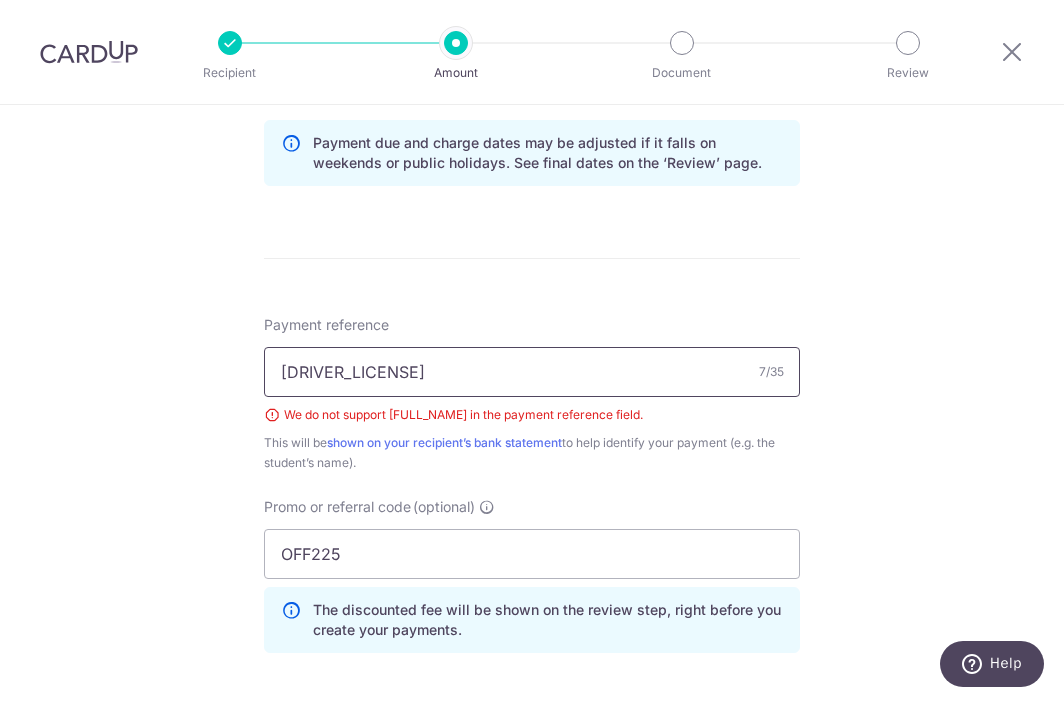 type on "D240535" 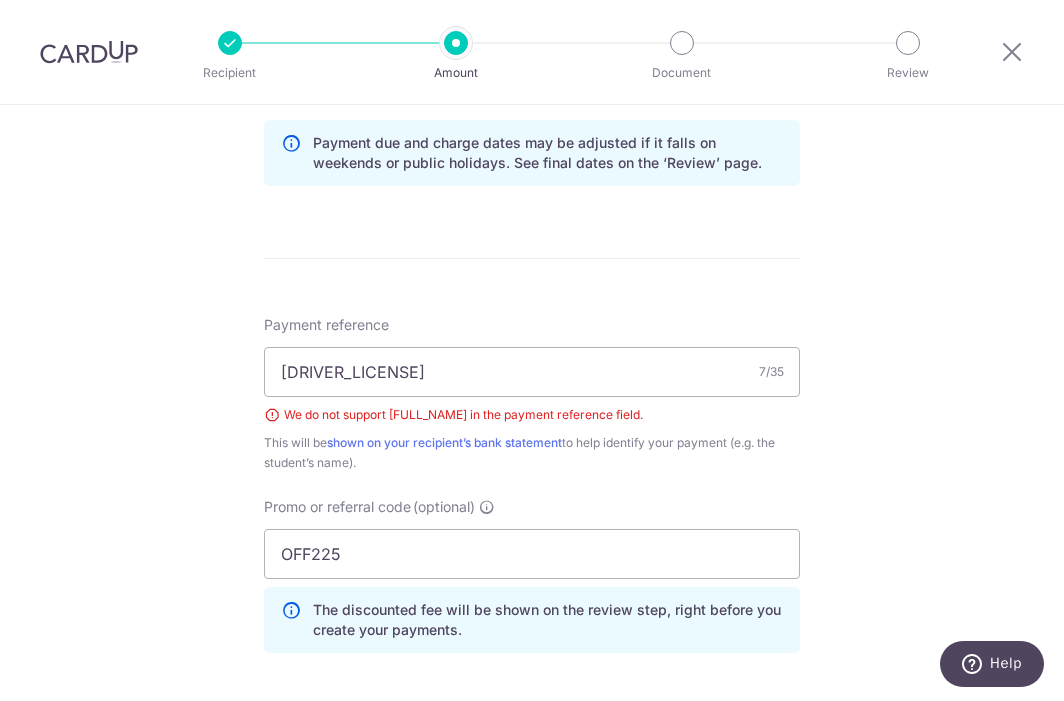click on "Tell us more about your payment
Enter payment amount
SGD
680.16
680.16
Select Card
**** 8705
Add credit card
Your Cards
**** 9962
**** 8705
Secure 256-bit SSL
Text
New card details
Card
Secure 256-bit SSL" at bounding box center (532, 78) 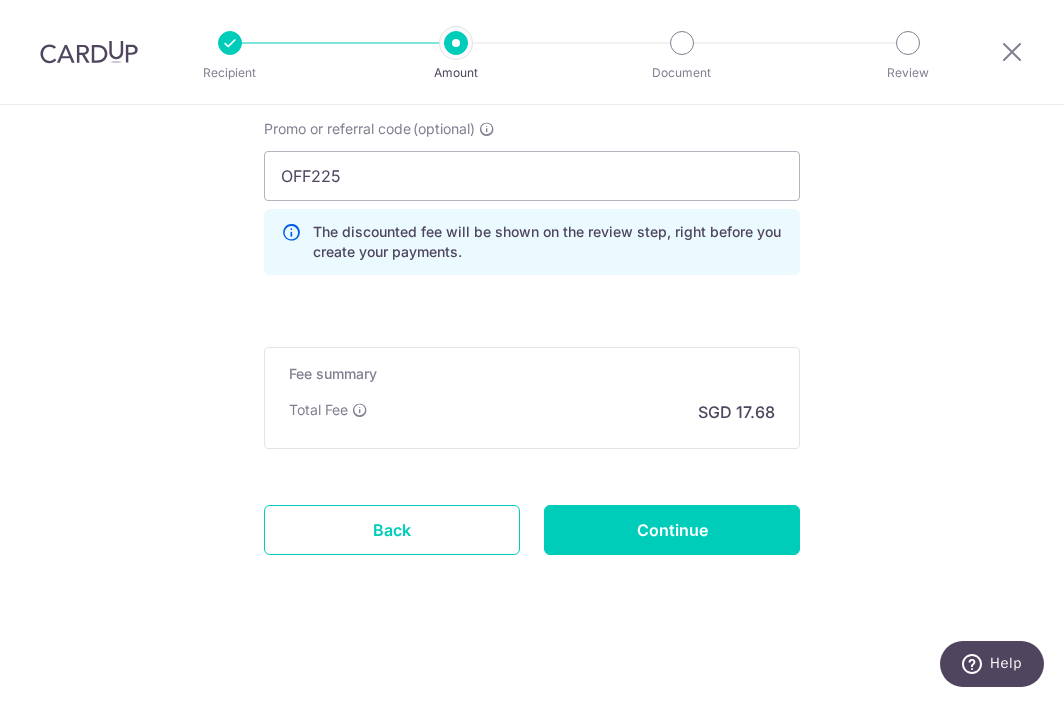 scroll, scrollTop: 1413, scrollLeft: 0, axis: vertical 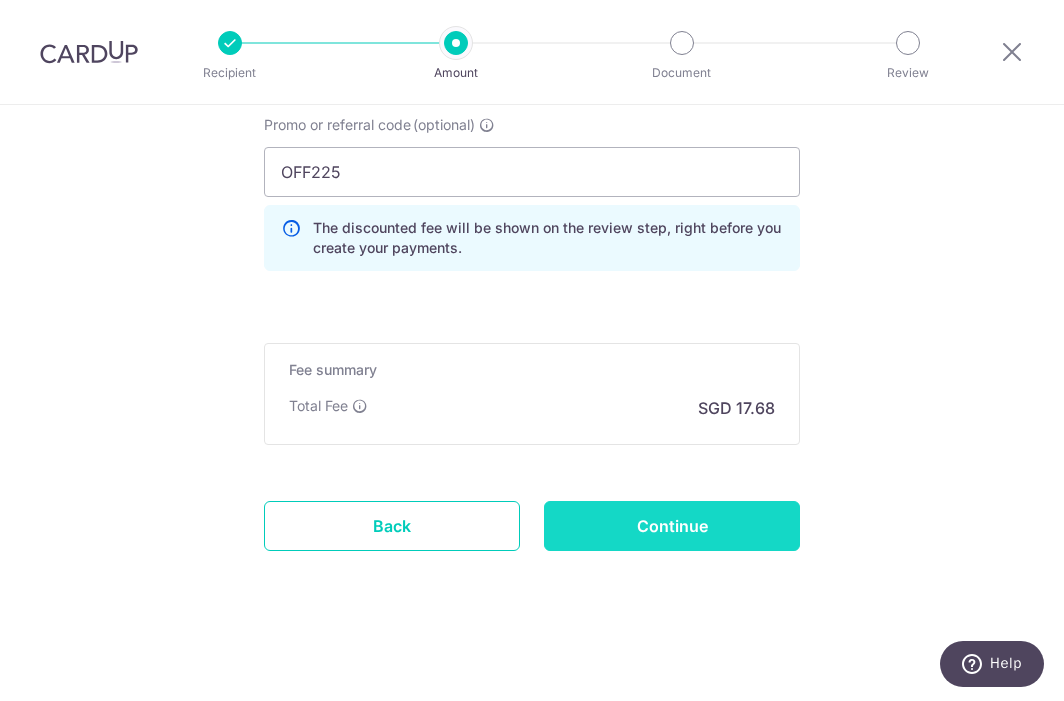 click on "Continue" at bounding box center (672, 526) 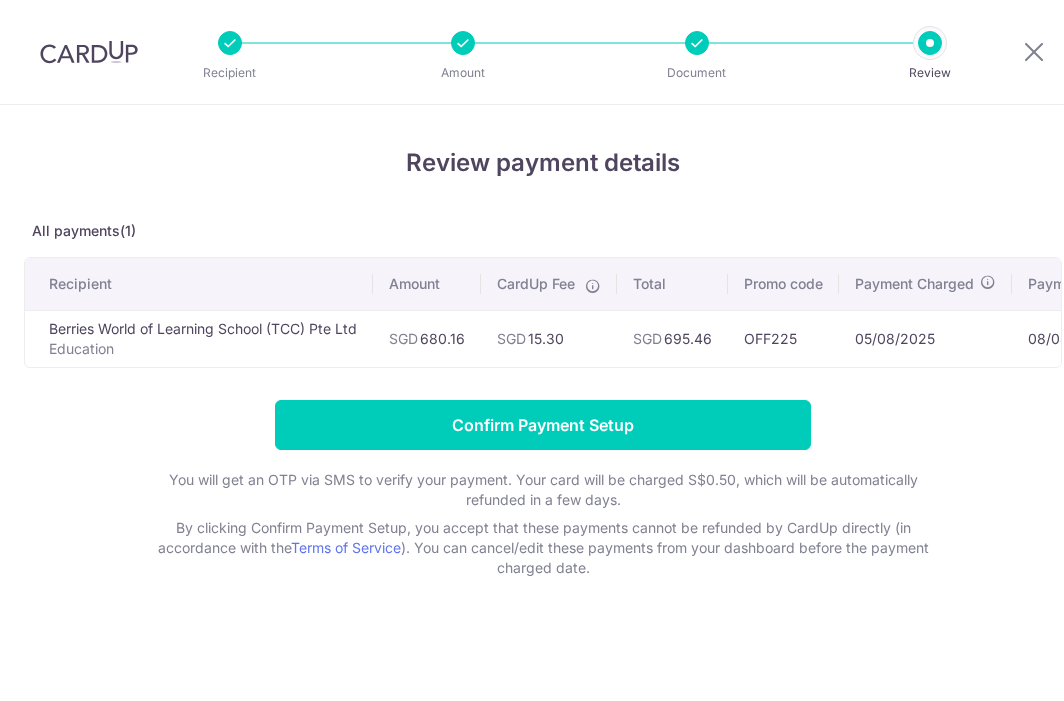 scroll, scrollTop: 0, scrollLeft: 0, axis: both 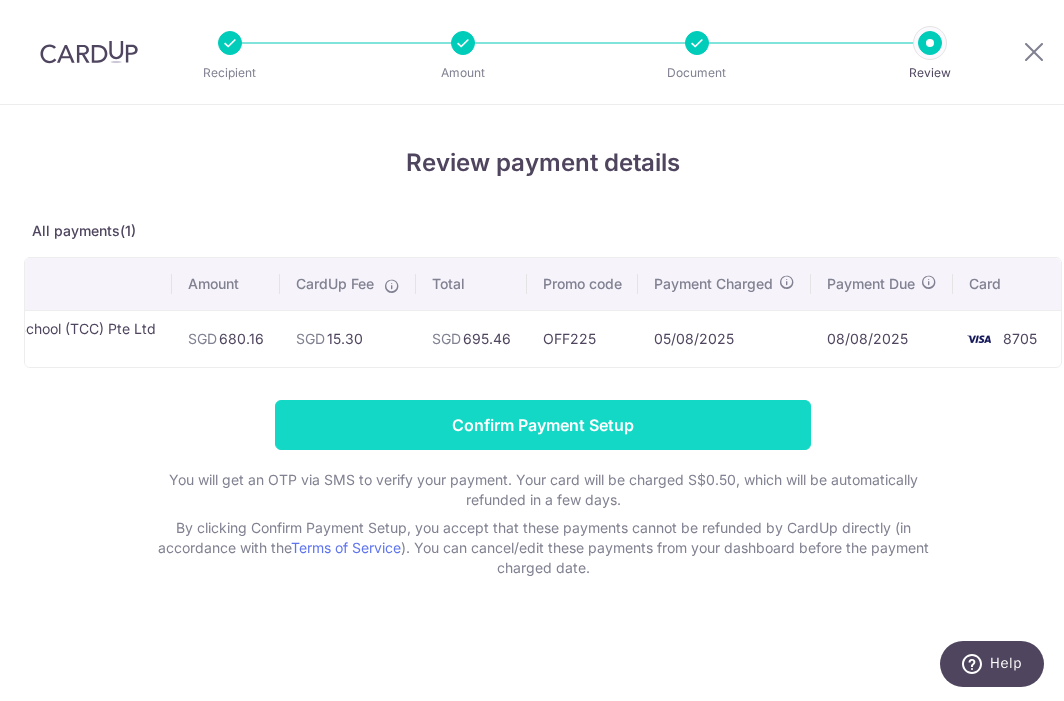 click on "Confirm Payment Setup" at bounding box center [543, 425] 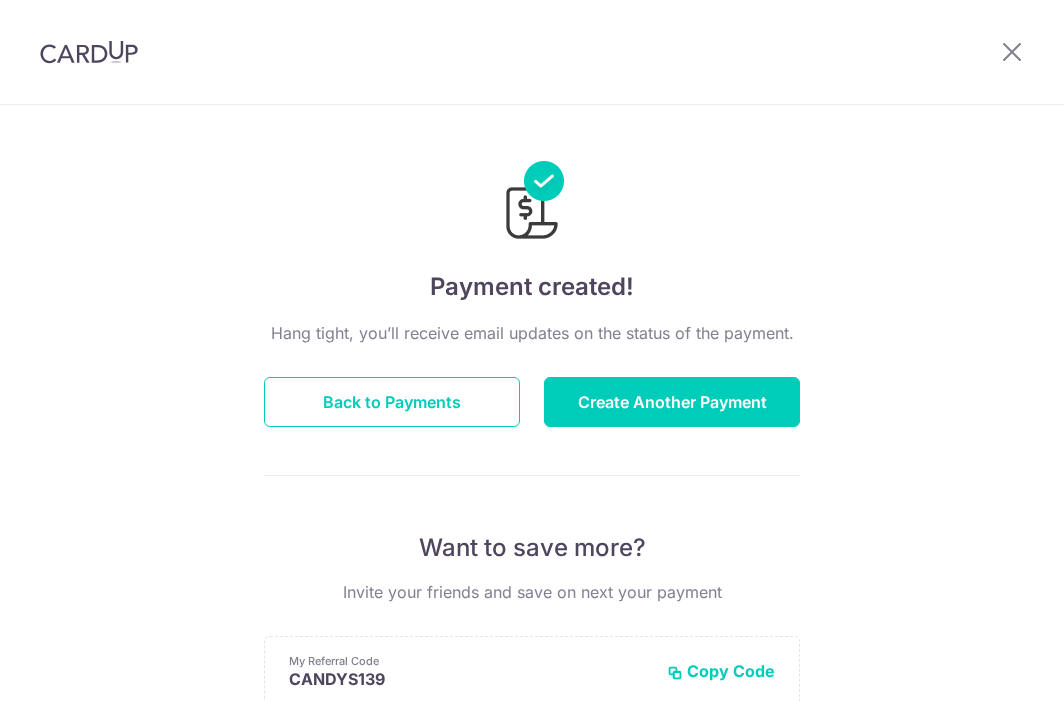 scroll, scrollTop: 0, scrollLeft: 0, axis: both 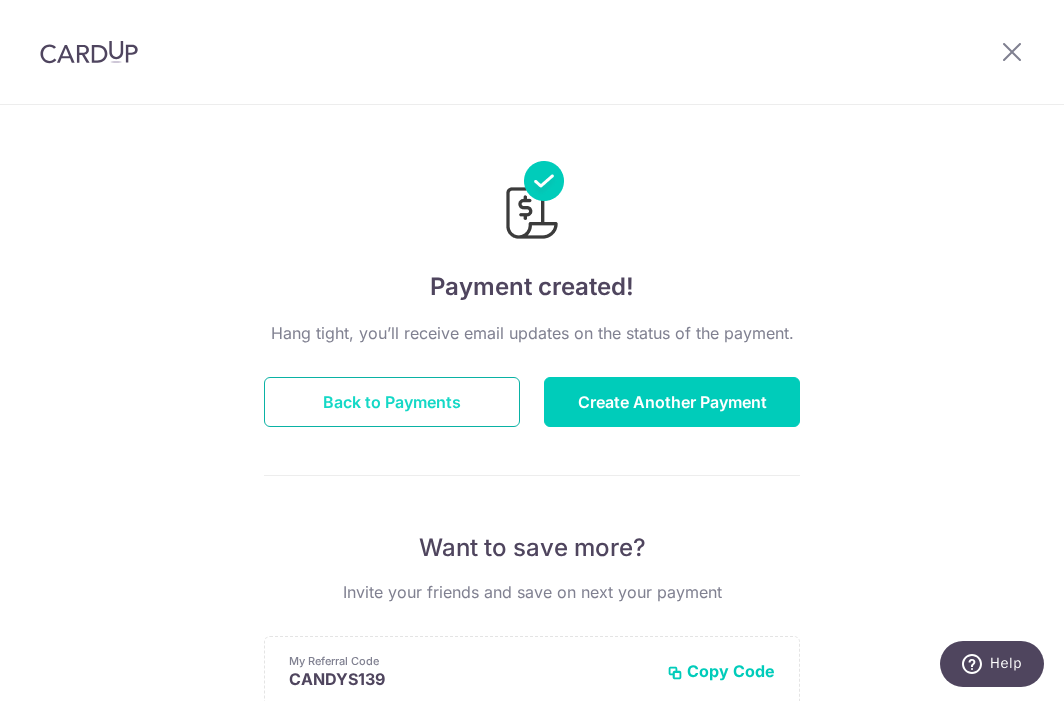 click on "Back to Payments" at bounding box center (392, 402) 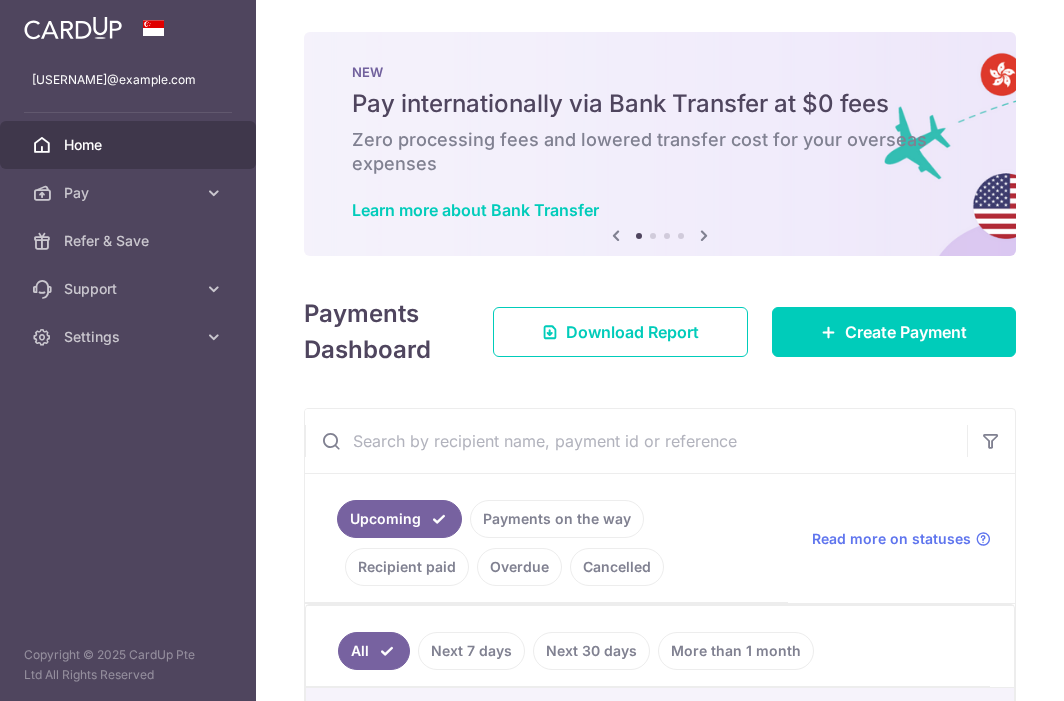 scroll, scrollTop: 0, scrollLeft: 0, axis: both 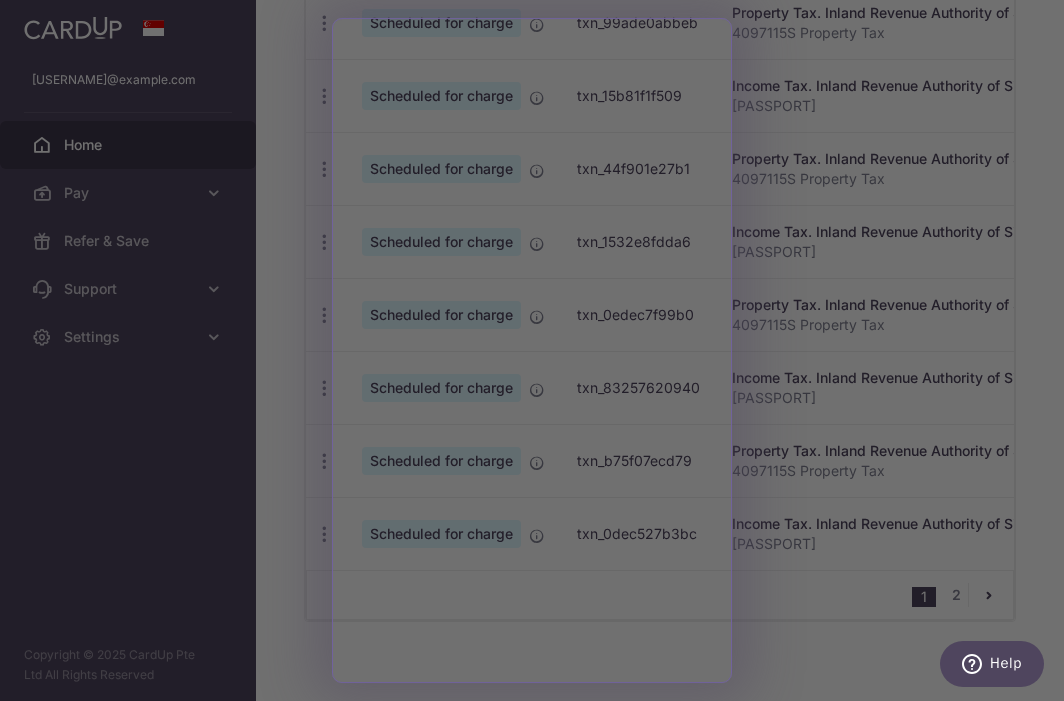 click at bounding box center [537, 354] 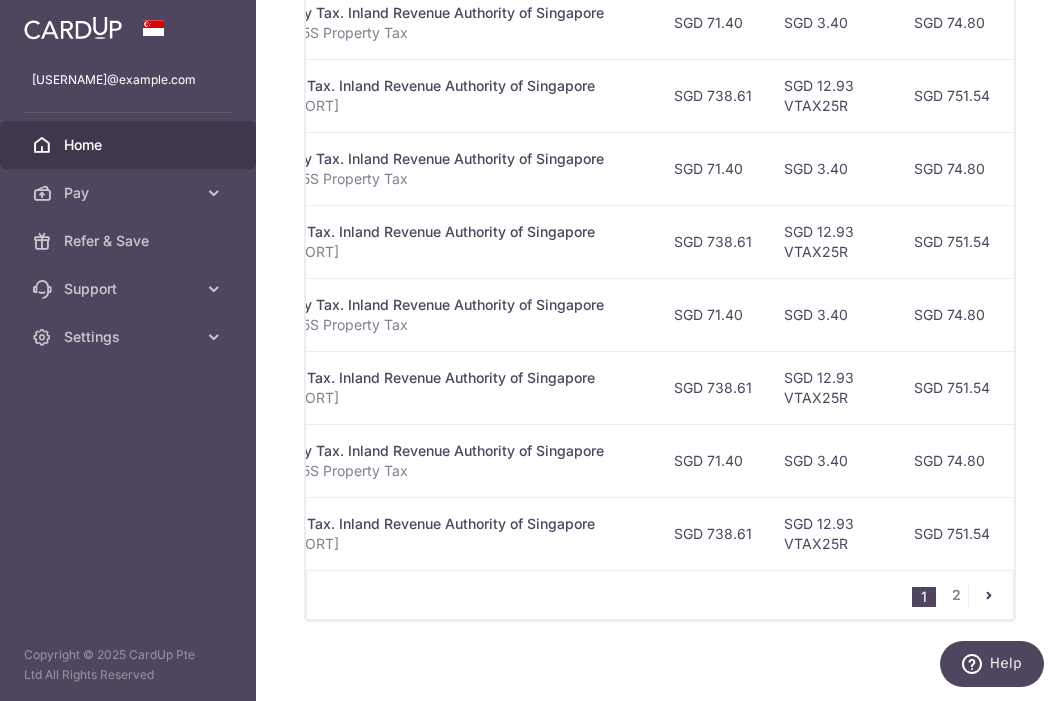 scroll, scrollTop: 0, scrollLeft: 361, axis: horizontal 